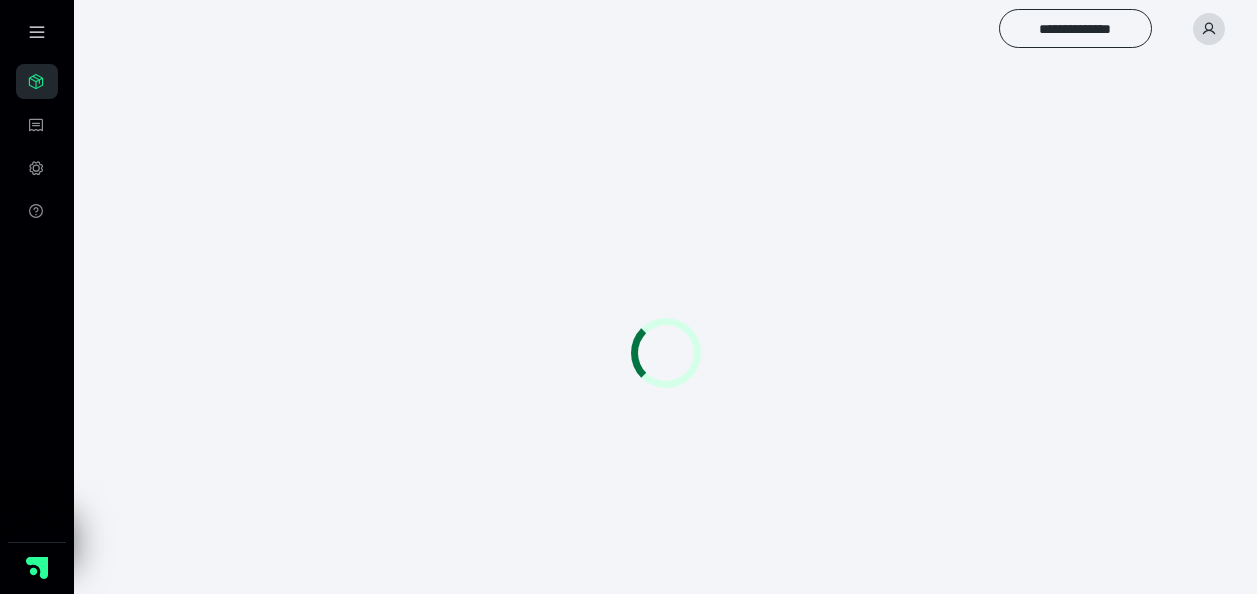 scroll, scrollTop: 0, scrollLeft: 0, axis: both 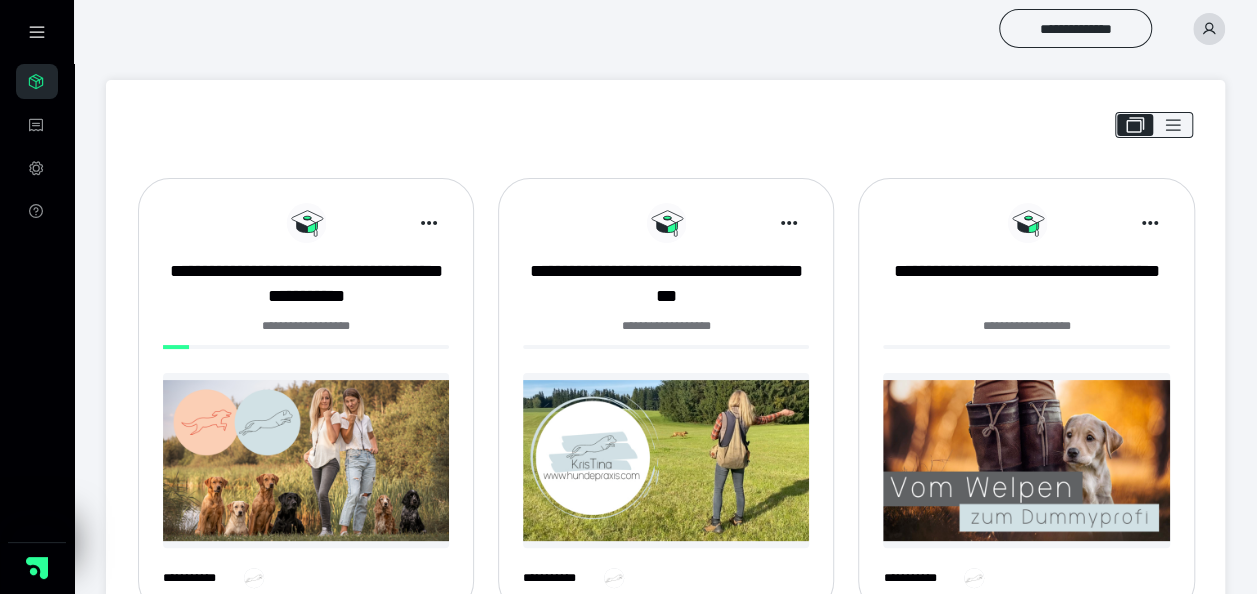 click on "**********" at bounding box center [306, 326] 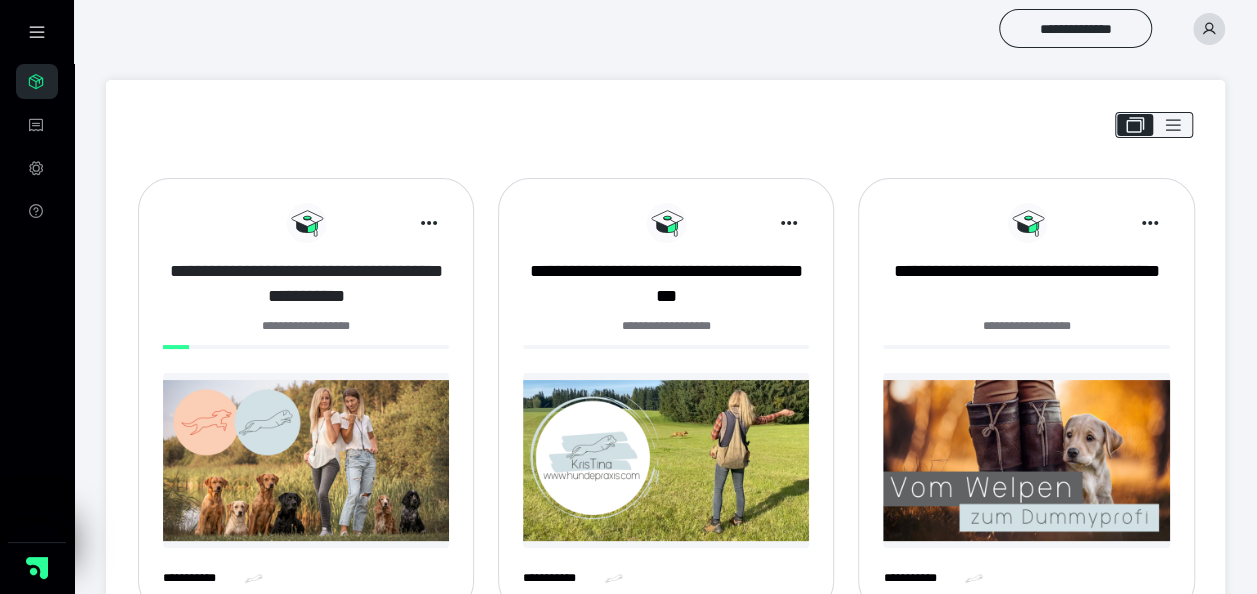 click on "**********" at bounding box center (306, 284) 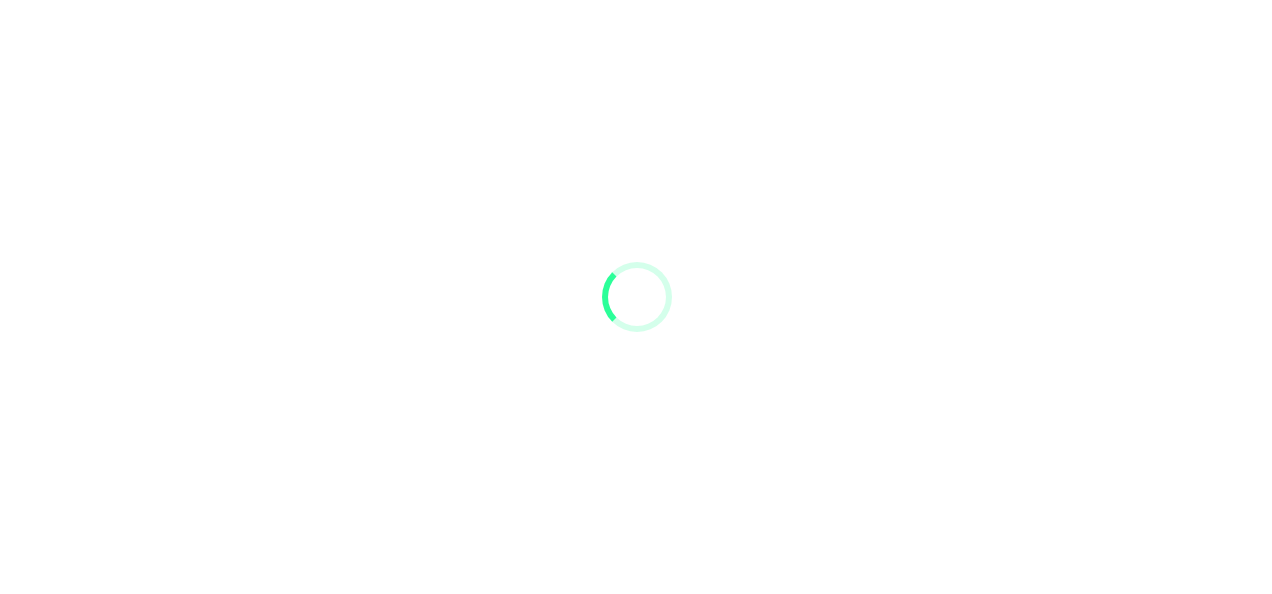 scroll, scrollTop: 0, scrollLeft: 0, axis: both 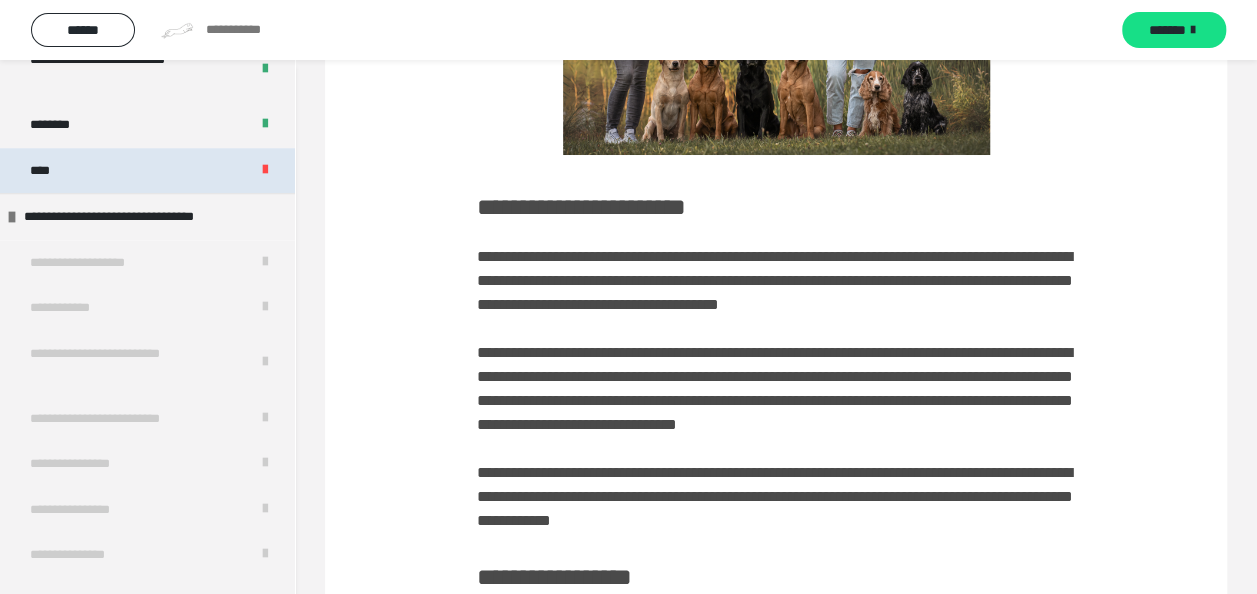 click on "****" at bounding box center [147, 171] 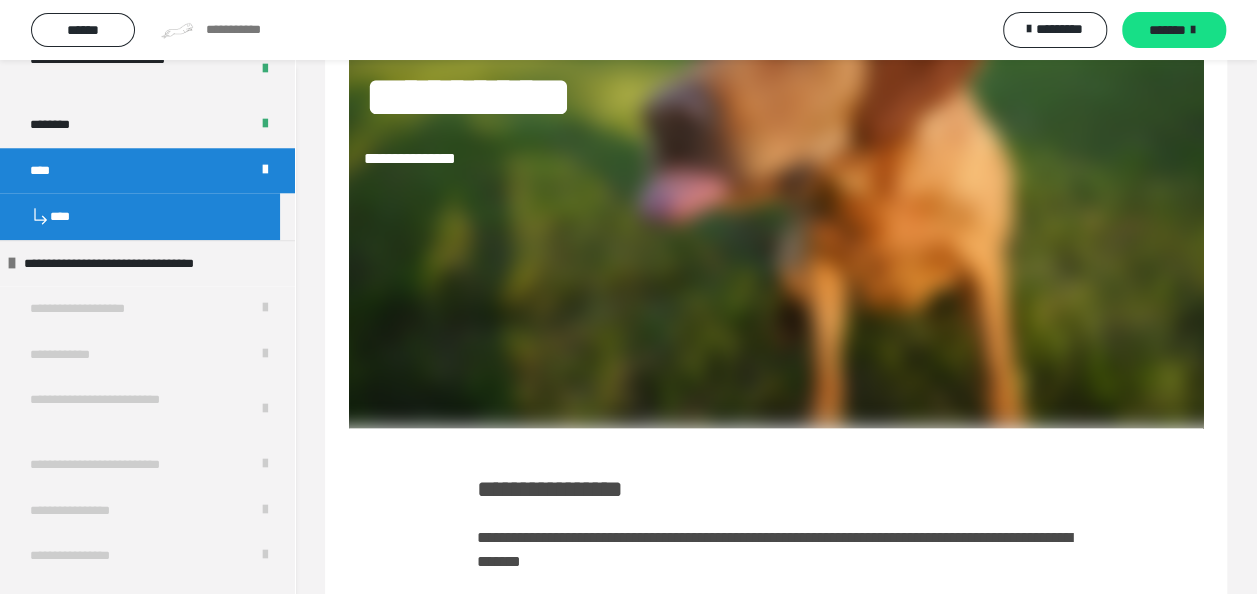 scroll, scrollTop: 548, scrollLeft: 0, axis: vertical 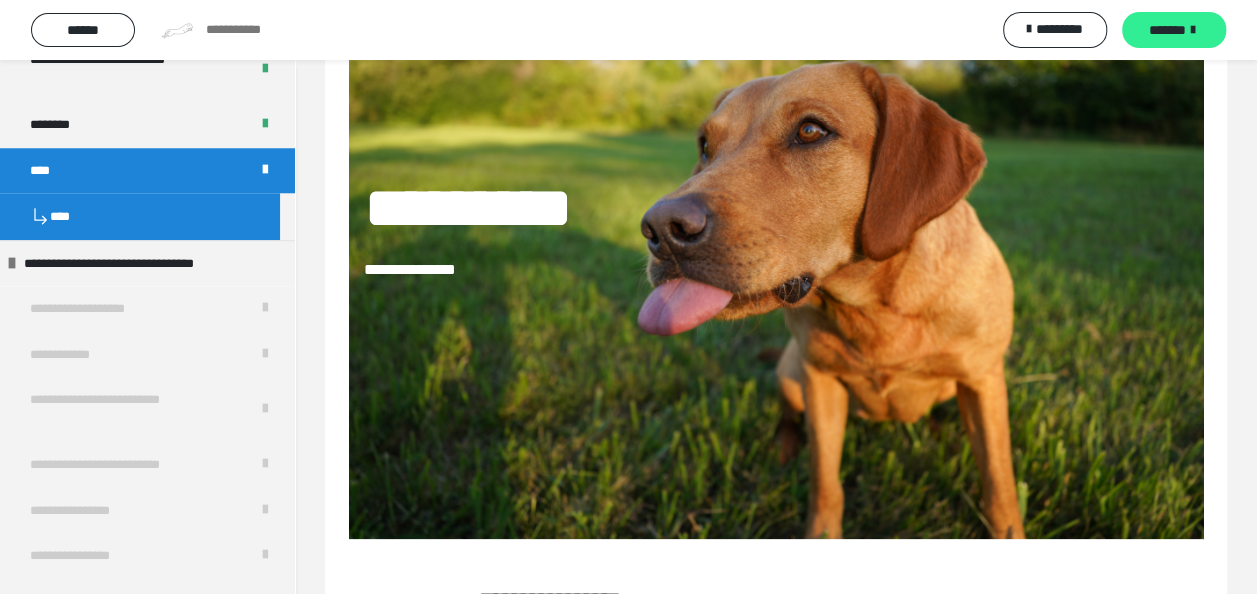 click on "*******" at bounding box center [1174, 30] 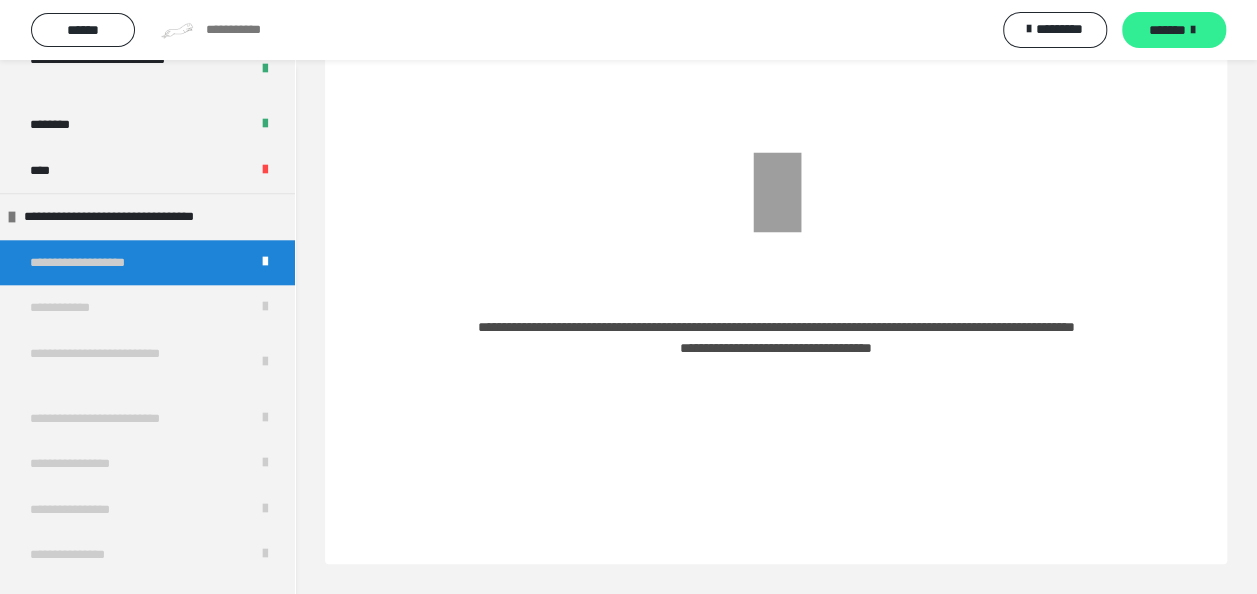 scroll, scrollTop: 118, scrollLeft: 0, axis: vertical 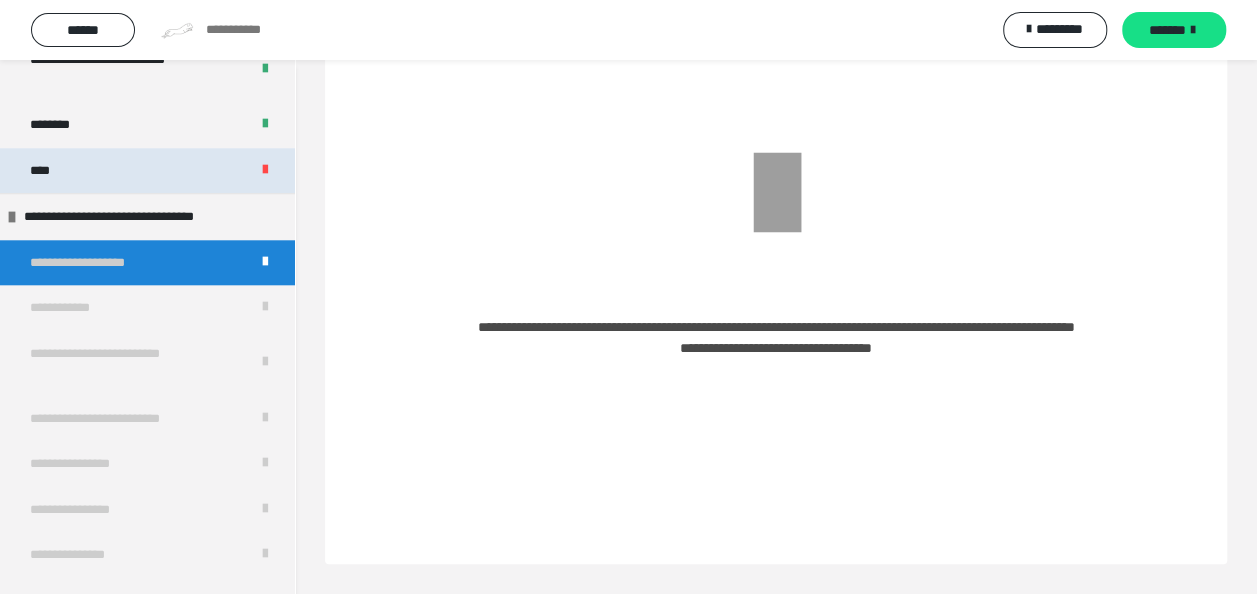 click on "****" at bounding box center (147, 171) 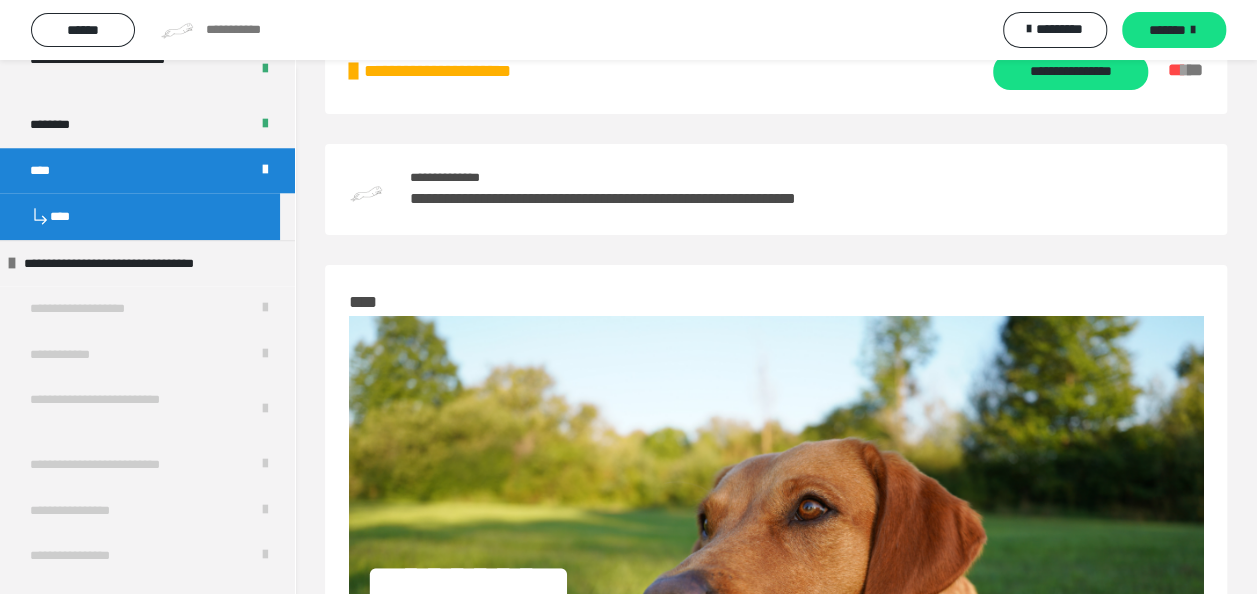 scroll, scrollTop: 353, scrollLeft: 0, axis: vertical 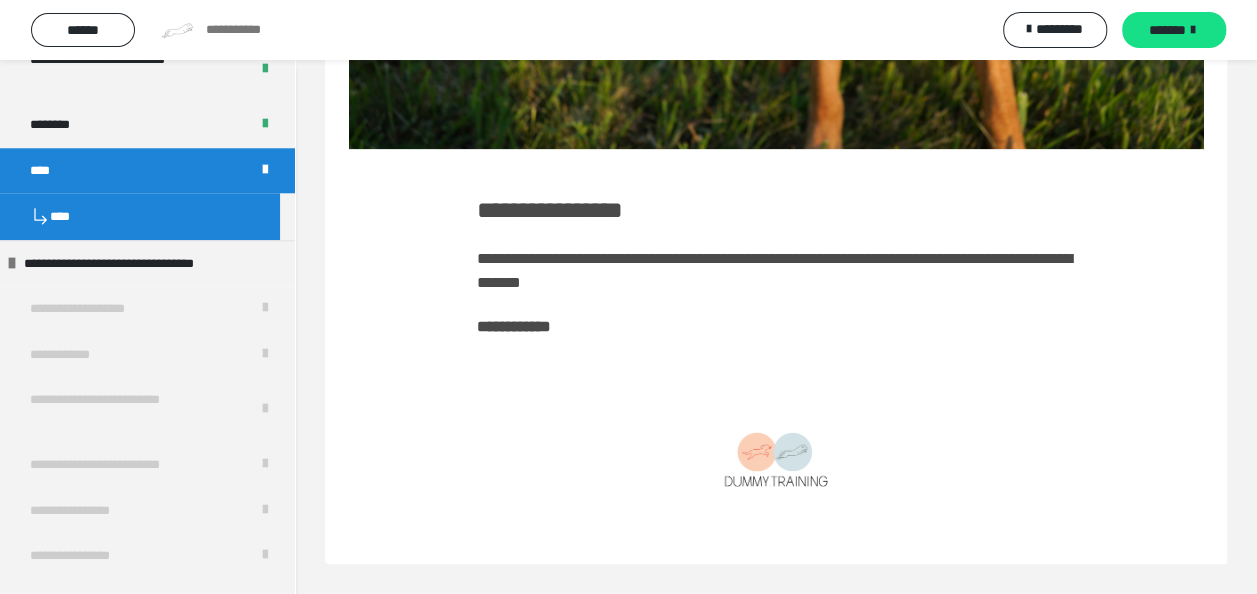 click on "**********" at bounding box center [774, 270] 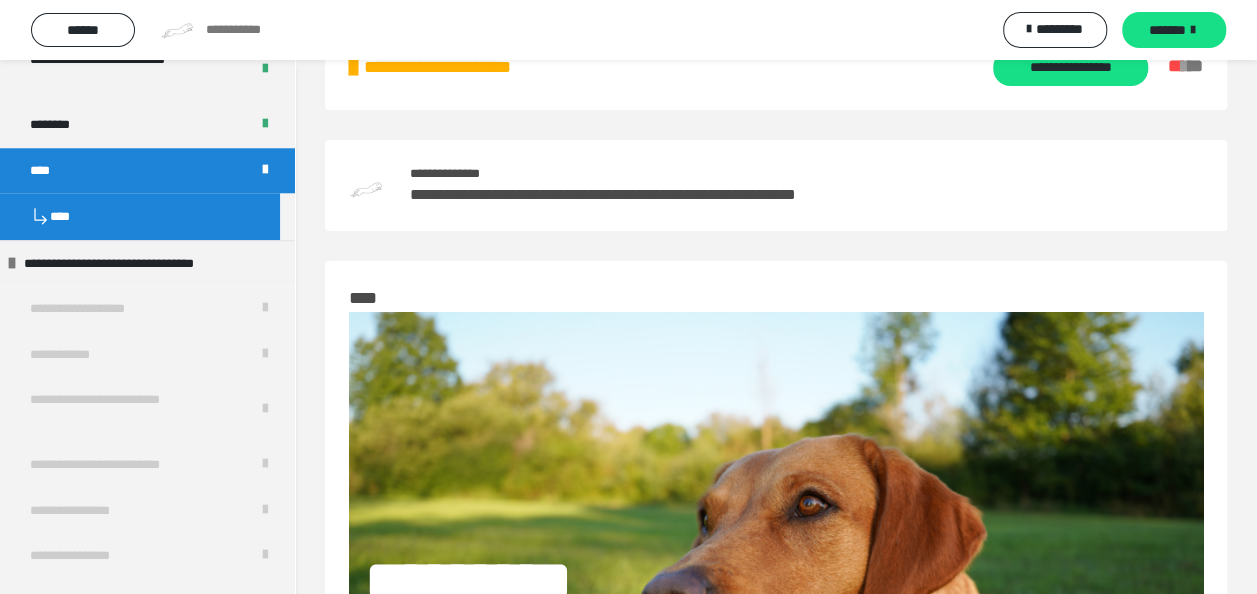 scroll, scrollTop: 0, scrollLeft: 0, axis: both 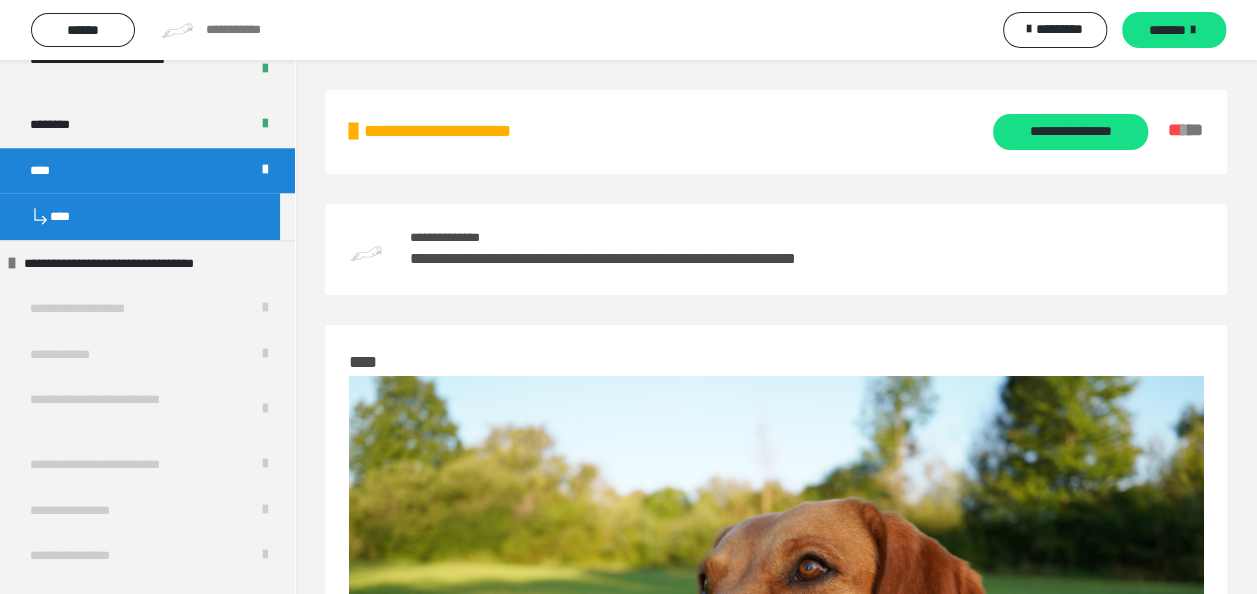 click on "**********" at bounding box center [603, 258] 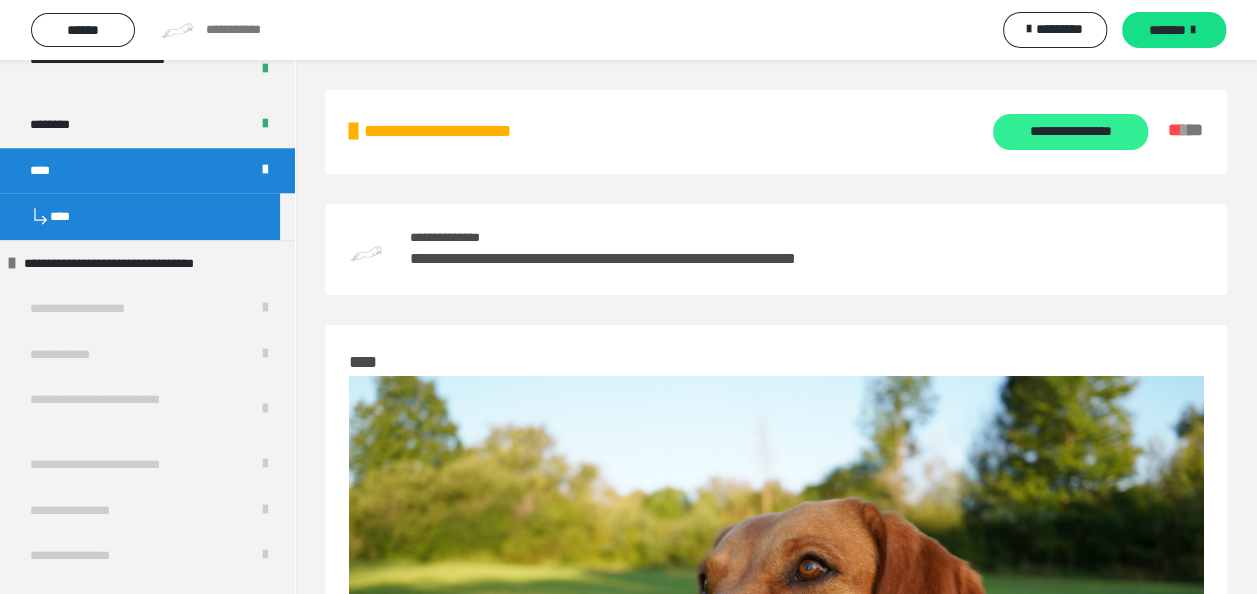 click on "**********" at bounding box center [1070, 132] 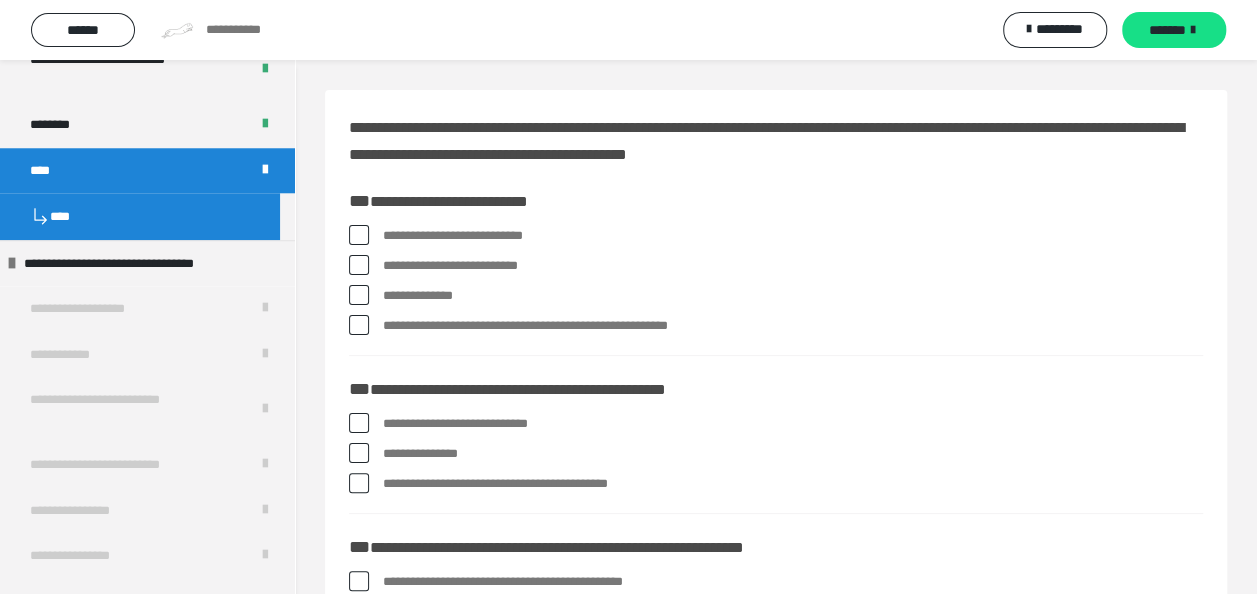 click at bounding box center (359, 235) 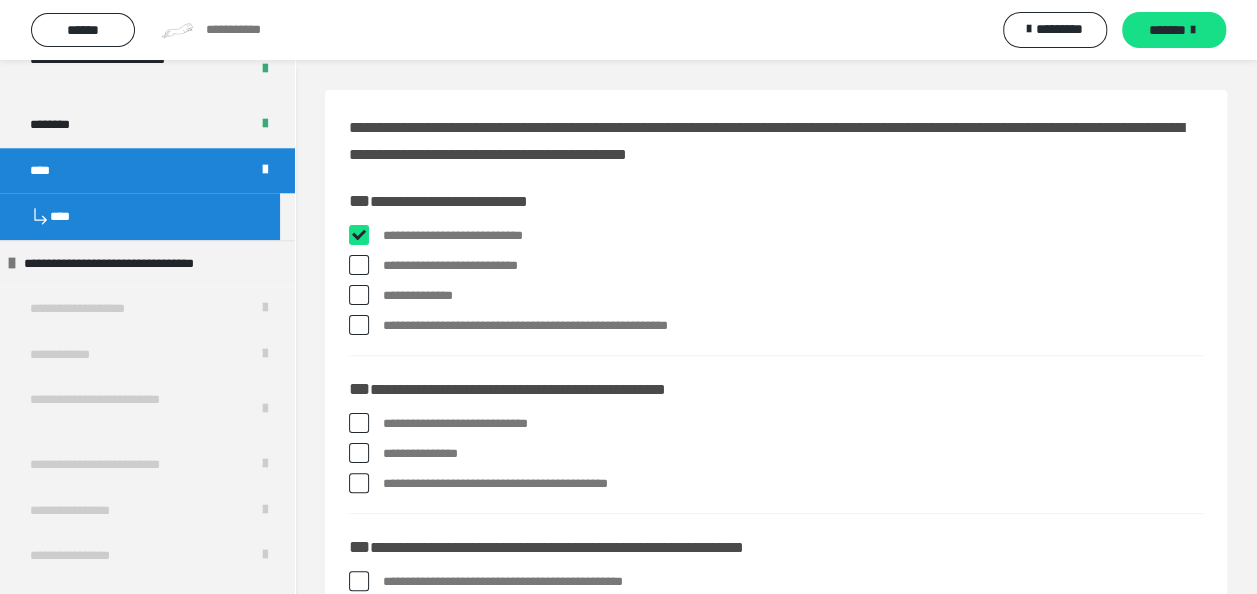 checkbox on "****" 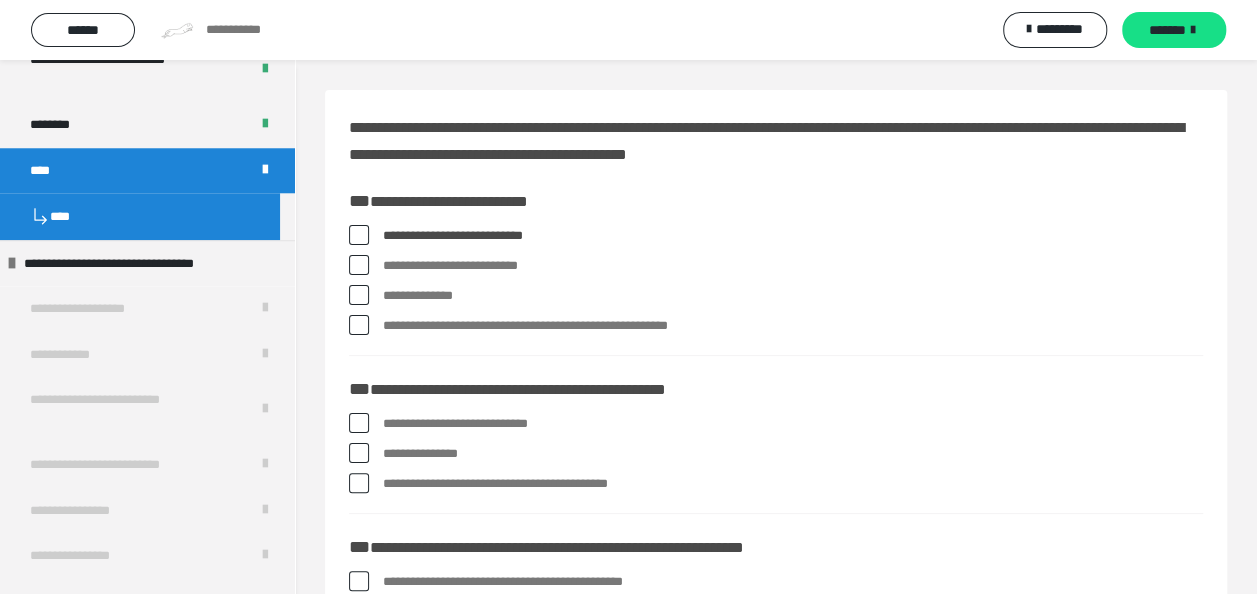 click at bounding box center [359, 265] 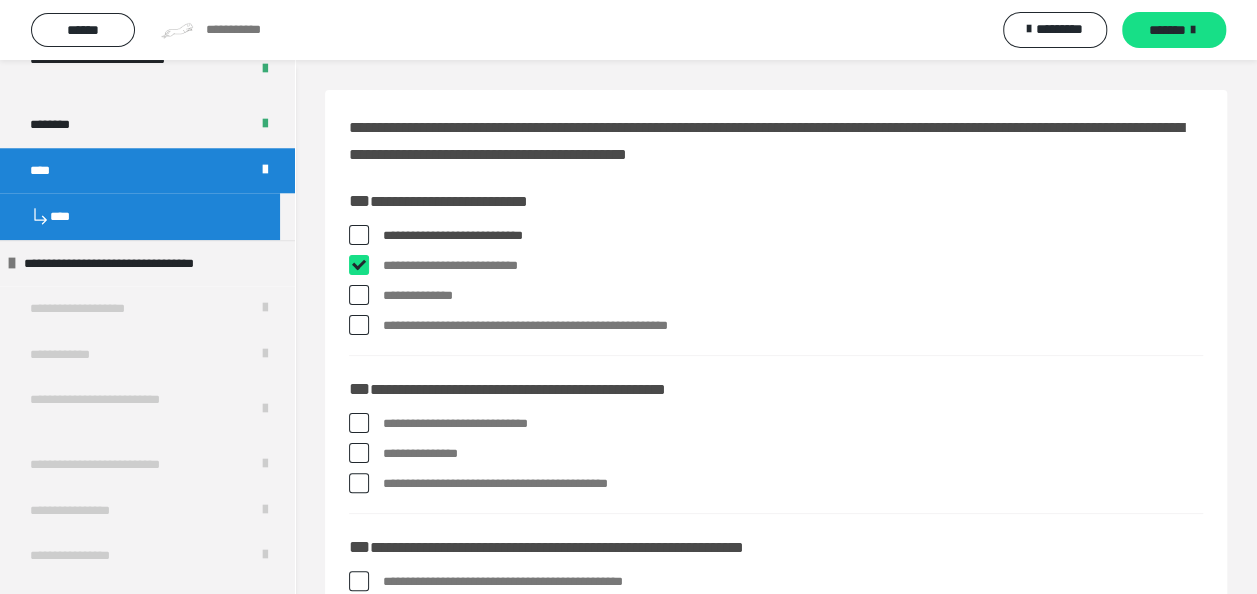 checkbox on "****" 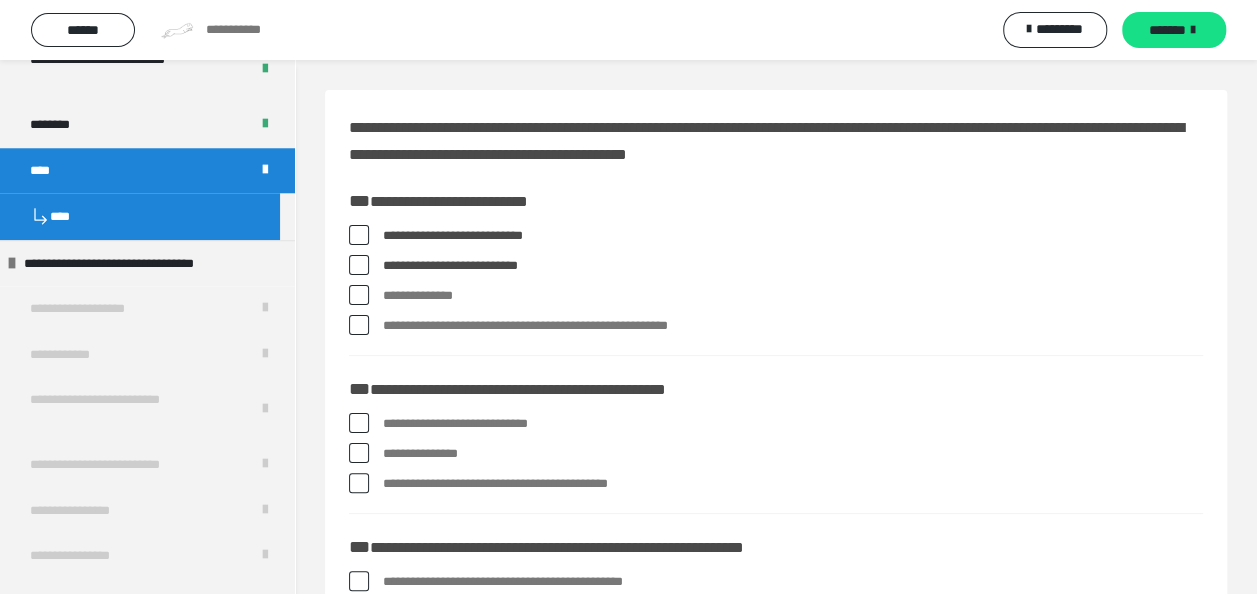 click on "**********" at bounding box center [776, 285] 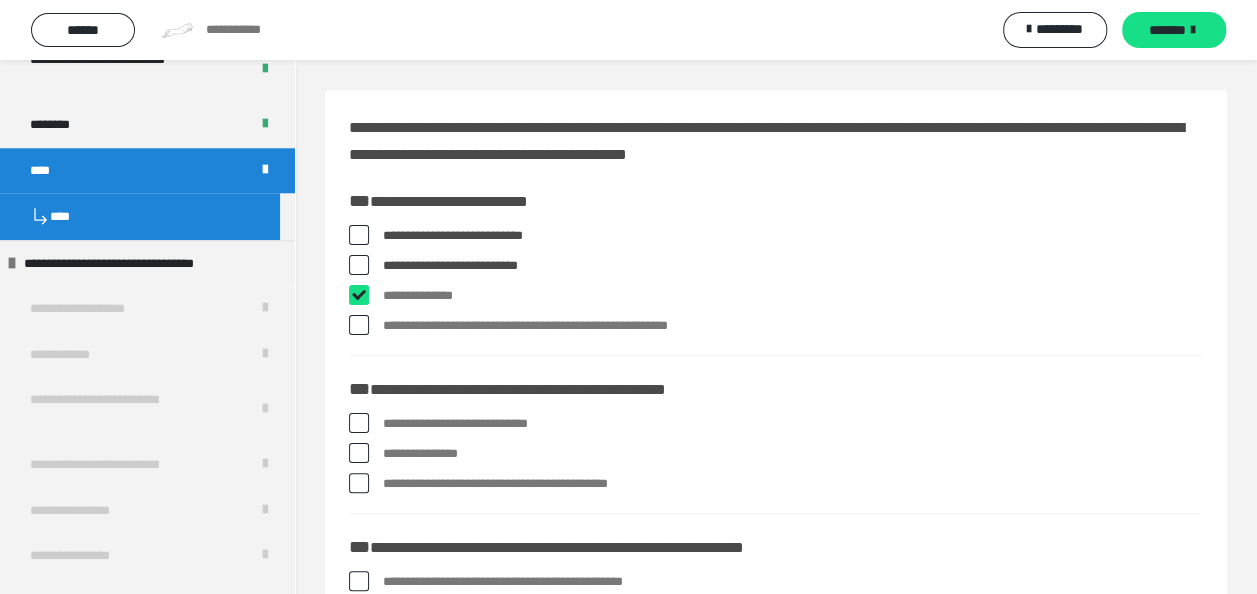 checkbox on "****" 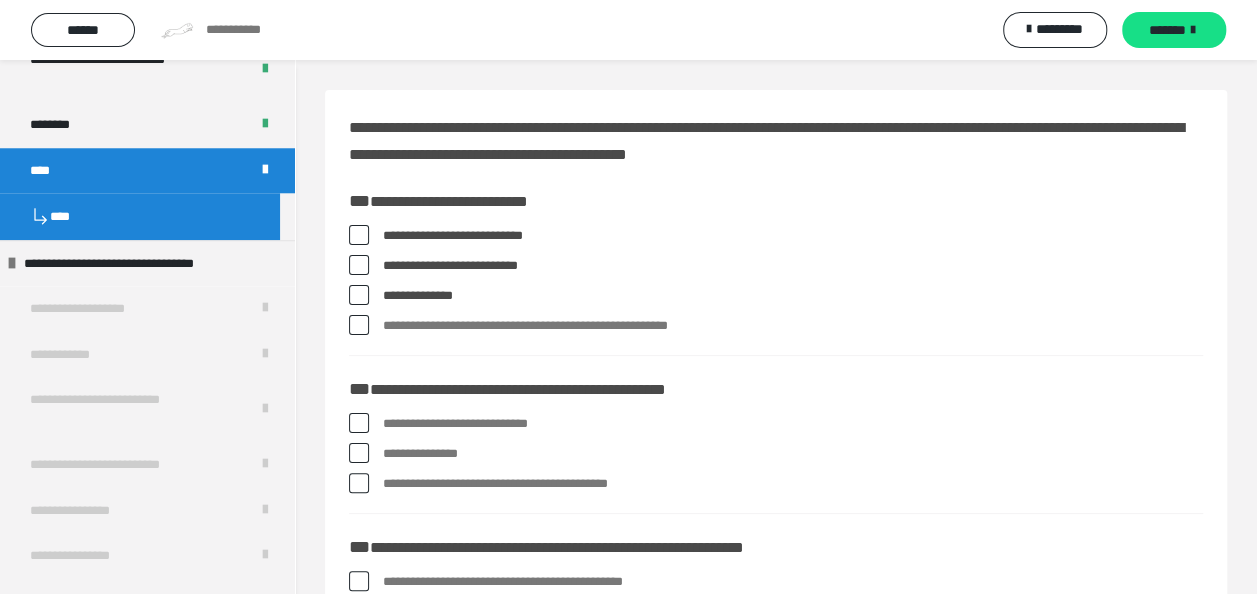 click at bounding box center (359, 325) 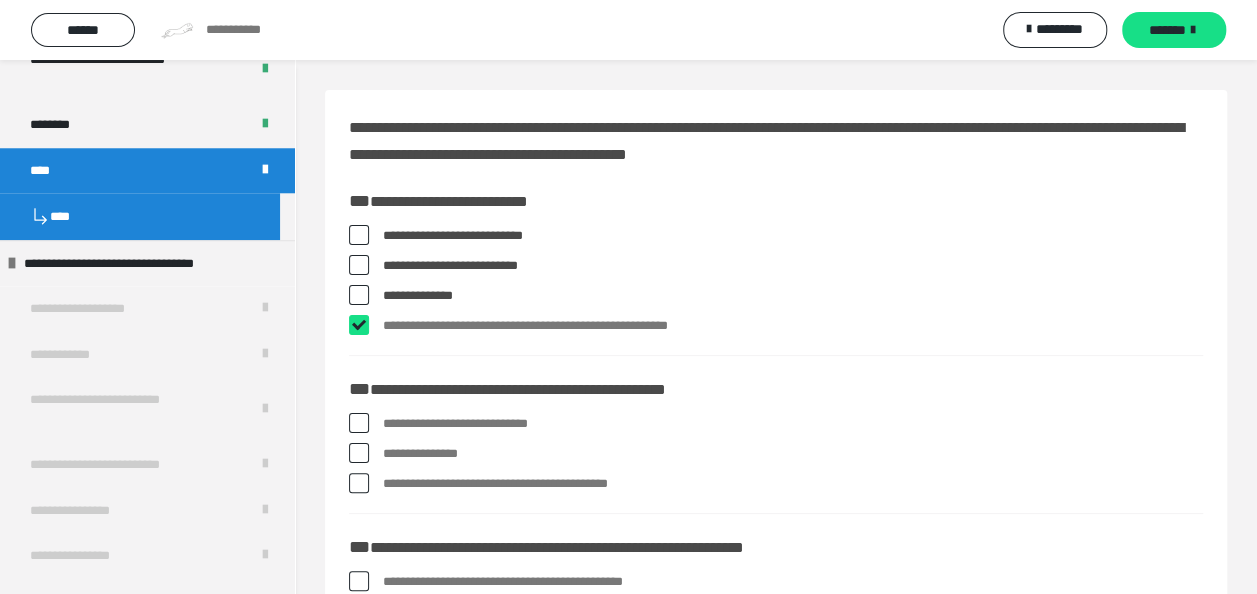 checkbox on "****" 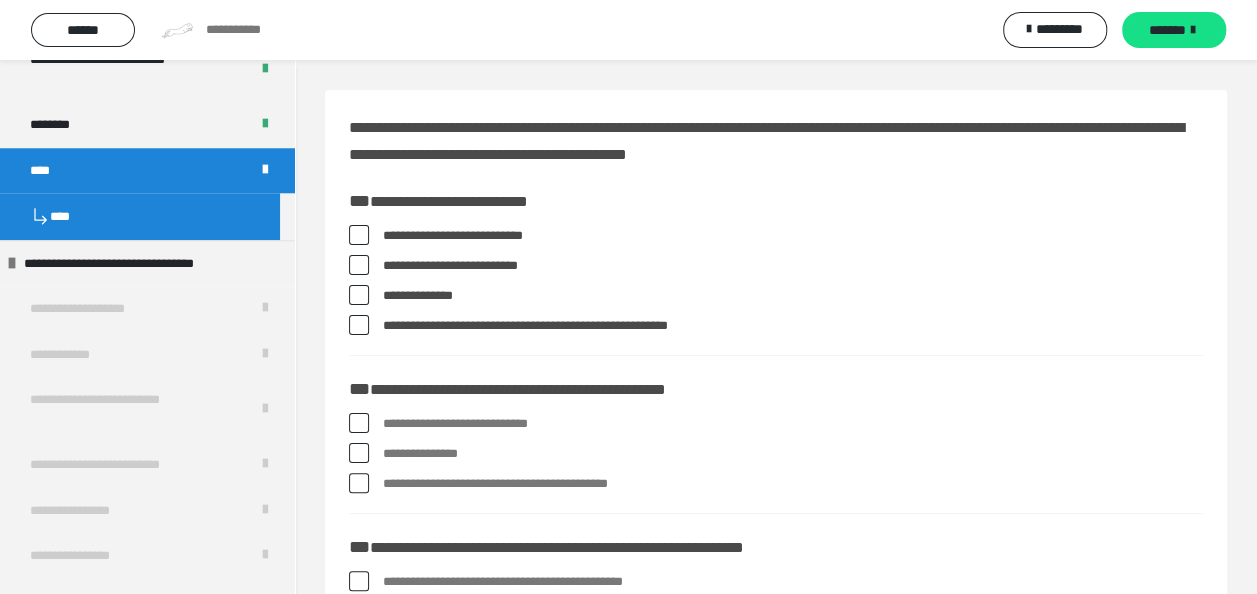 click at bounding box center (359, 423) 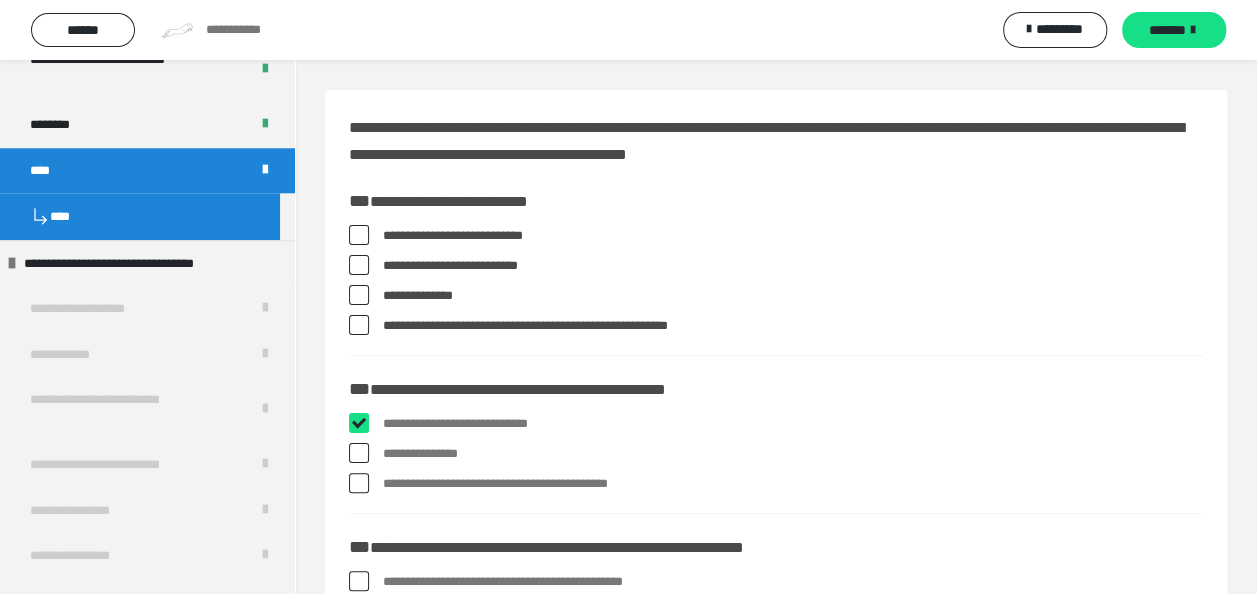 checkbox on "****" 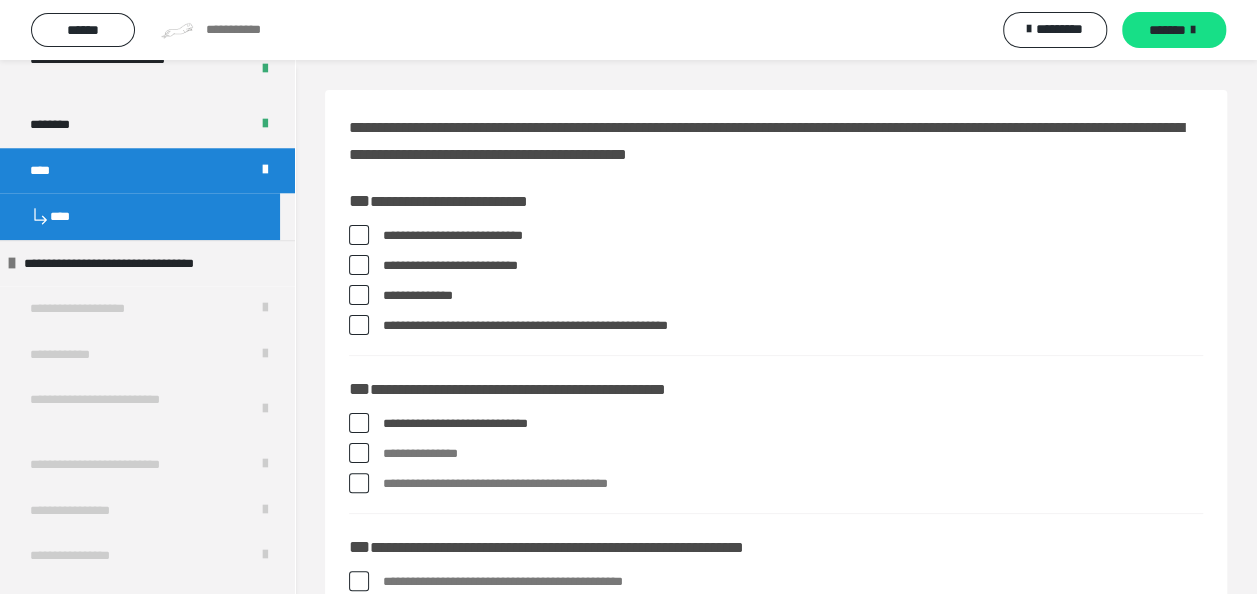 click at bounding box center [359, 453] 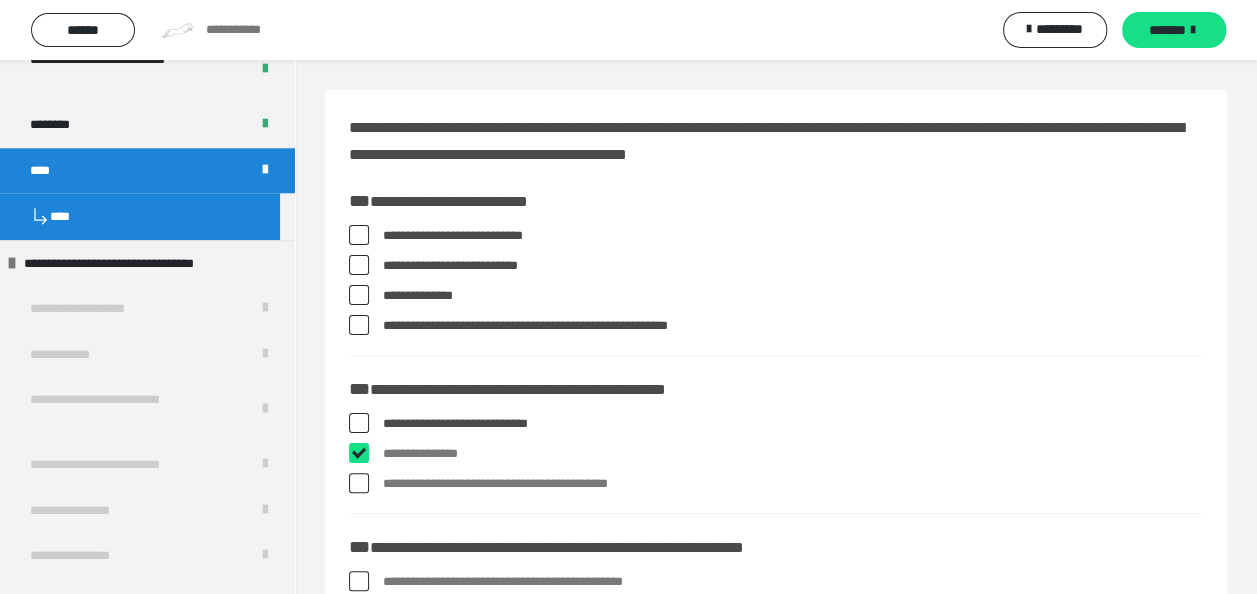 checkbox on "****" 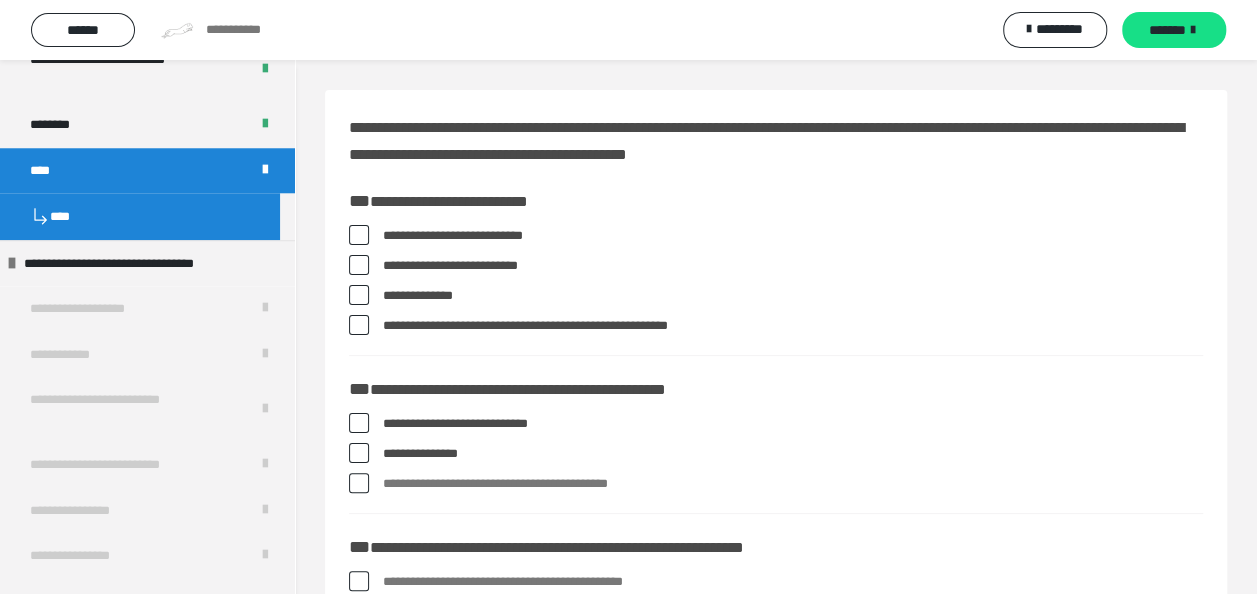 click at bounding box center (359, 483) 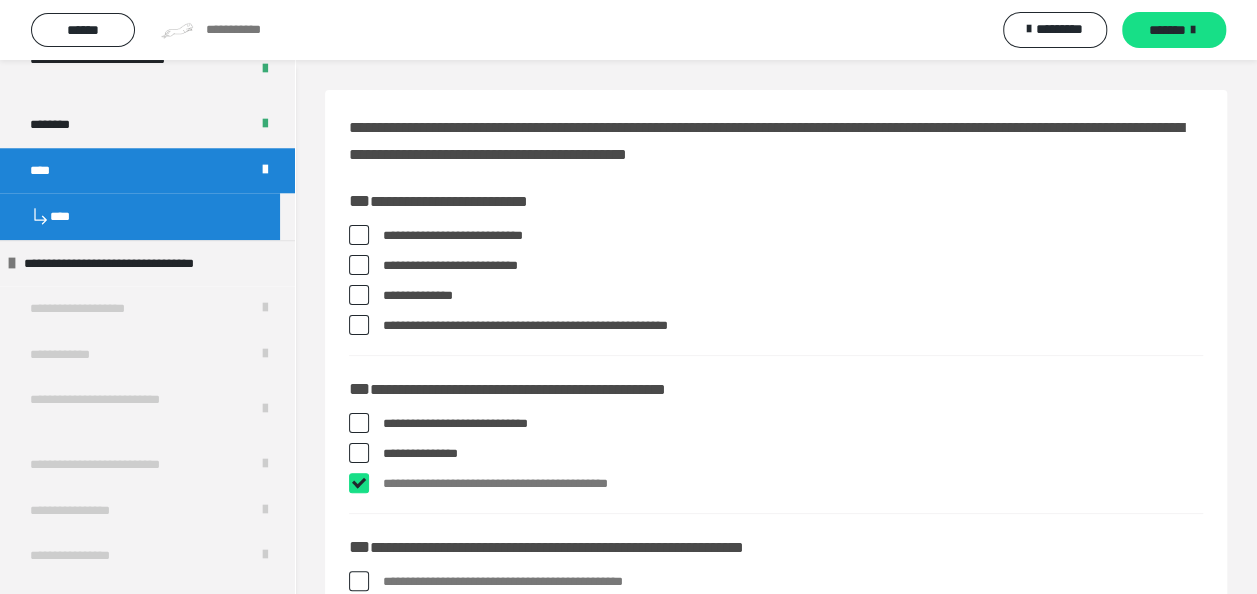 checkbox on "****" 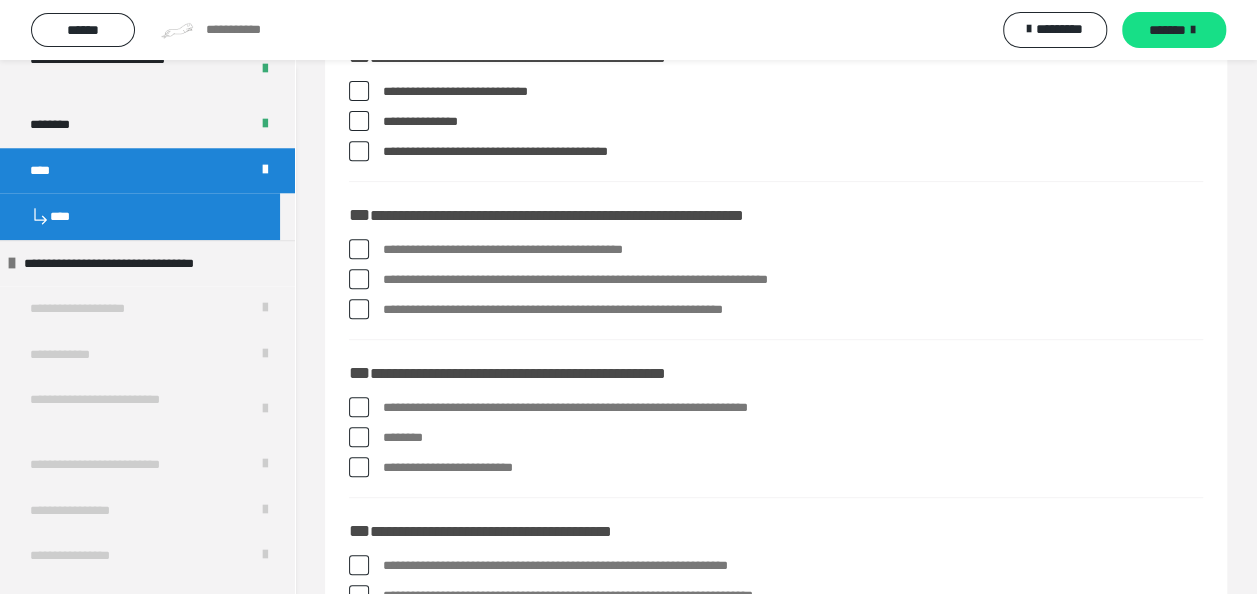 scroll, scrollTop: 380, scrollLeft: 0, axis: vertical 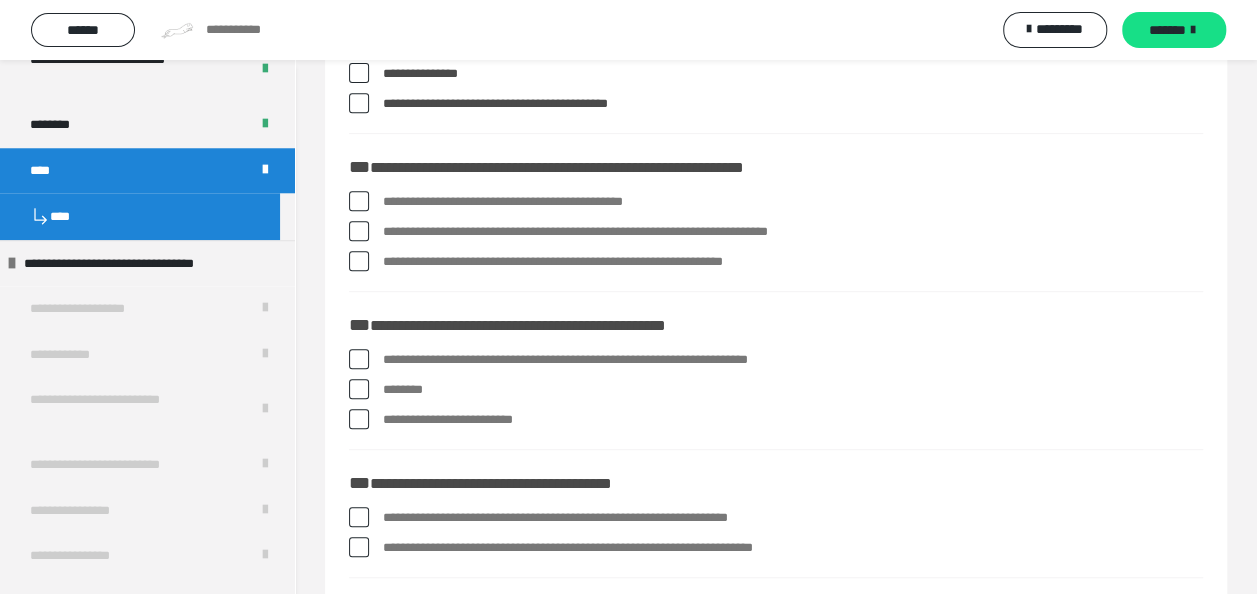 click at bounding box center [359, 201] 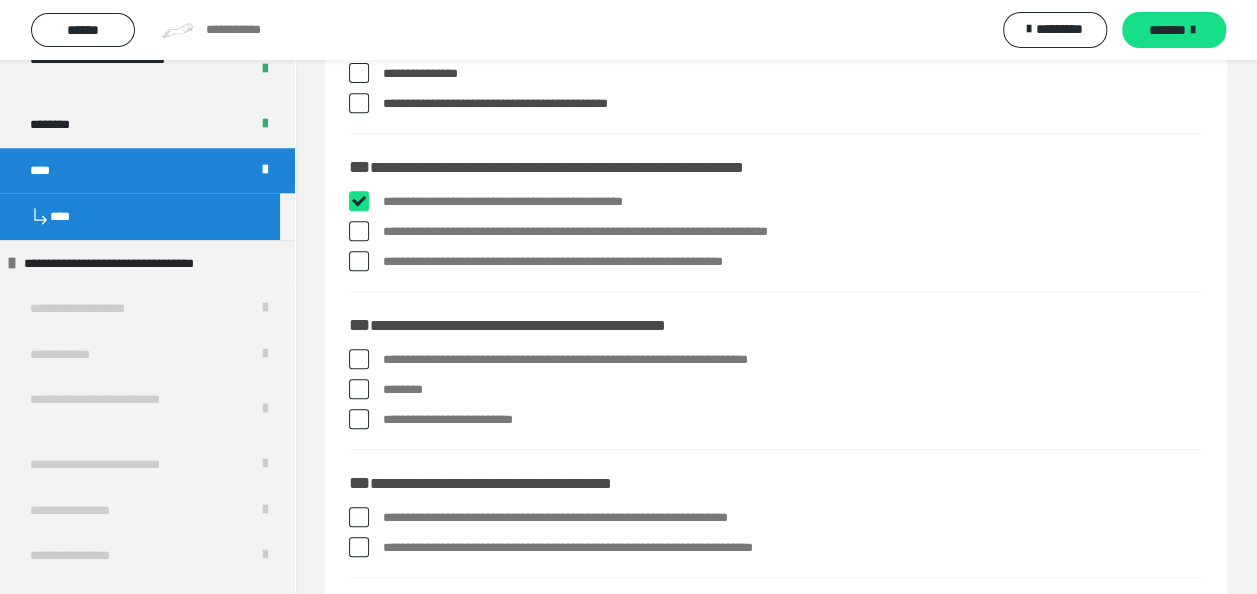 checkbox on "****" 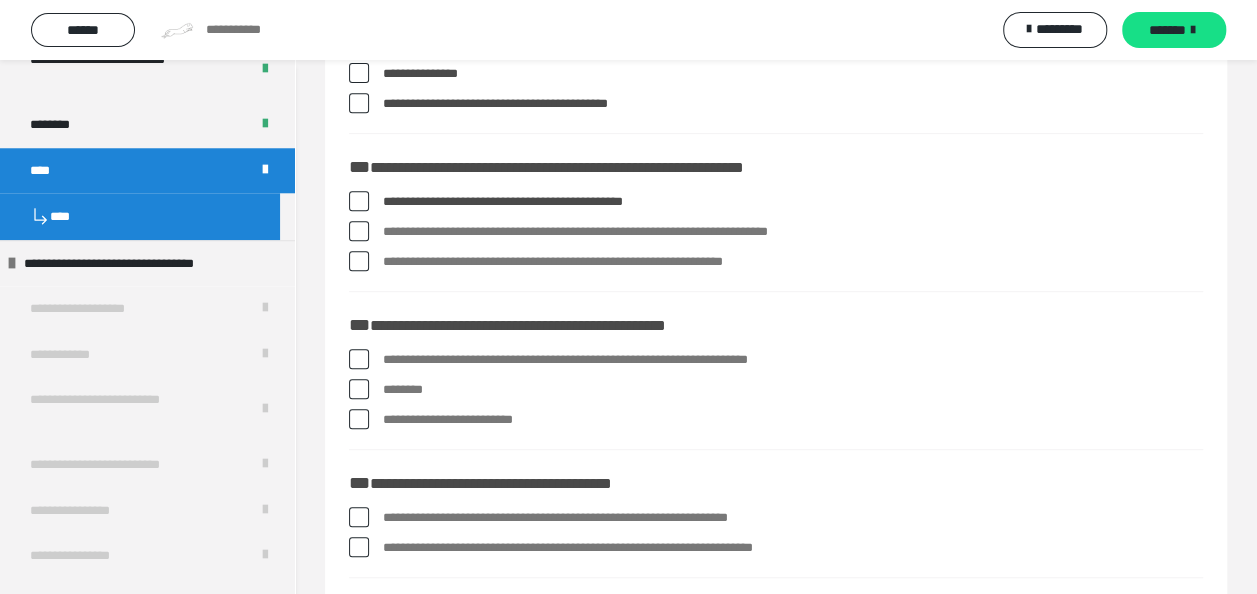 click at bounding box center [359, 231] 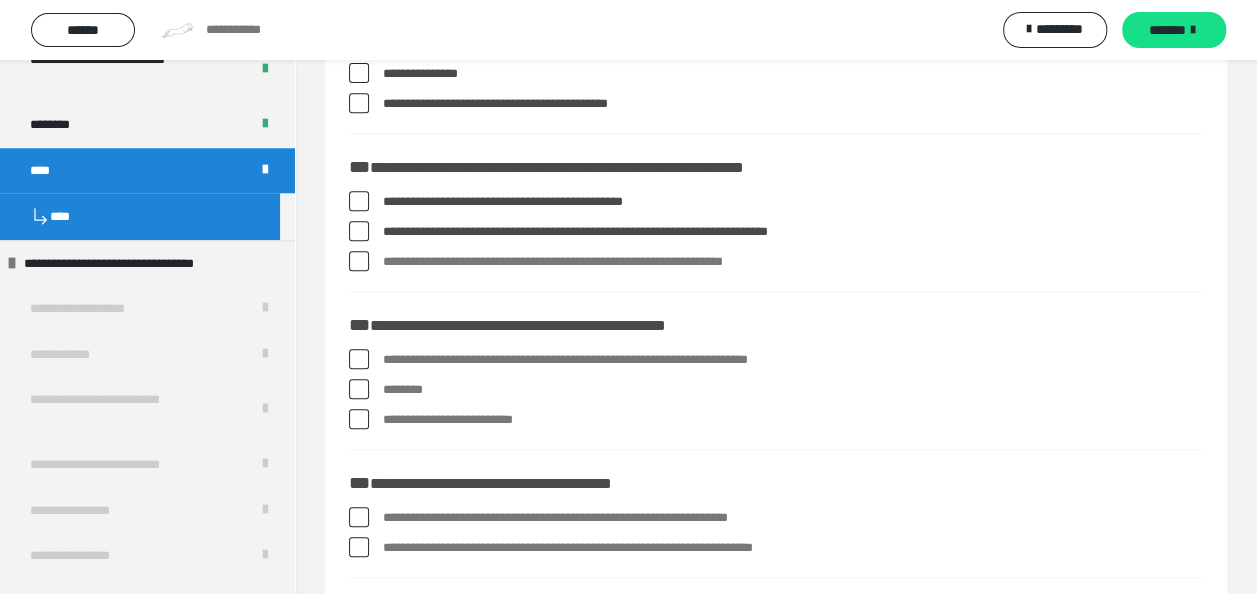click at bounding box center (359, 261) 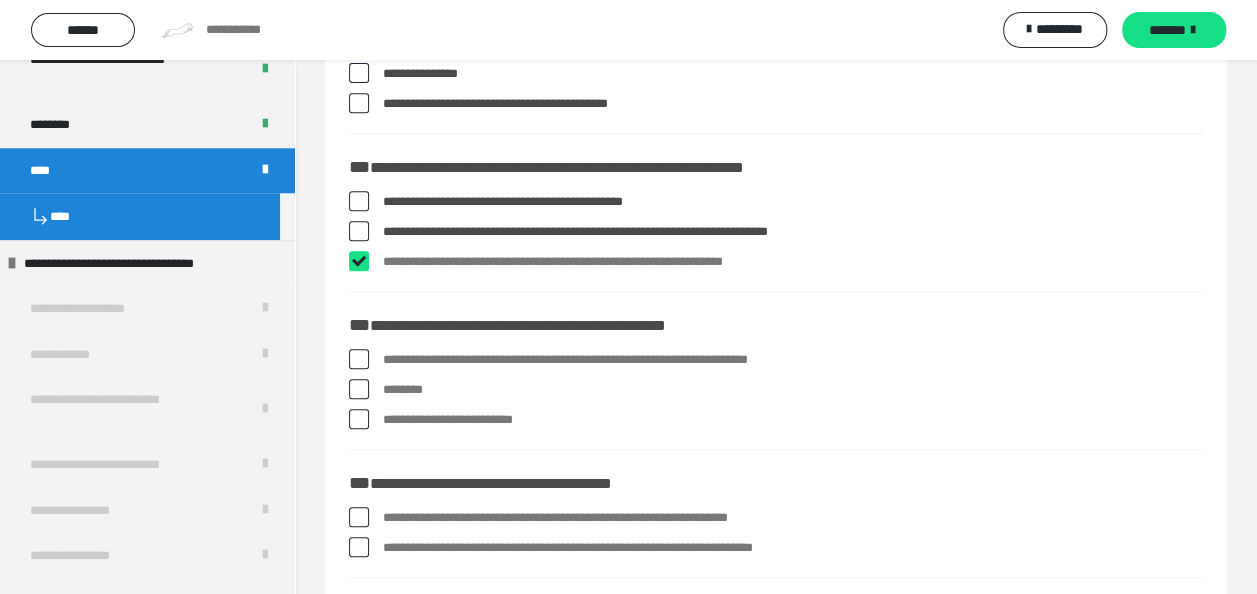 checkbox on "****" 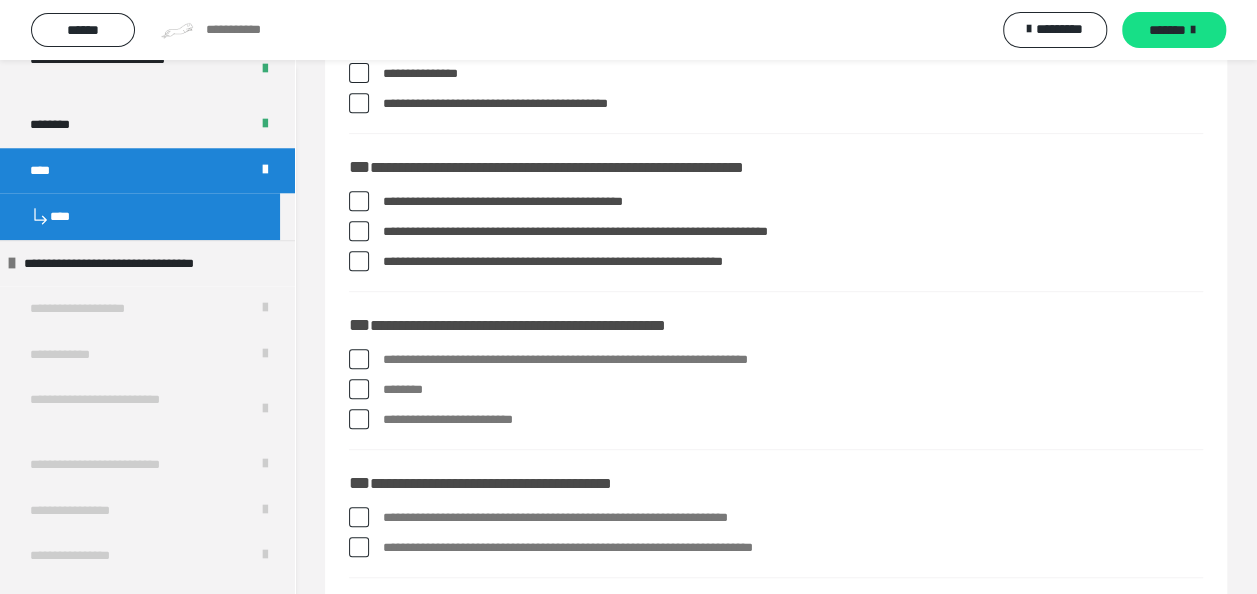 click at bounding box center (359, 359) 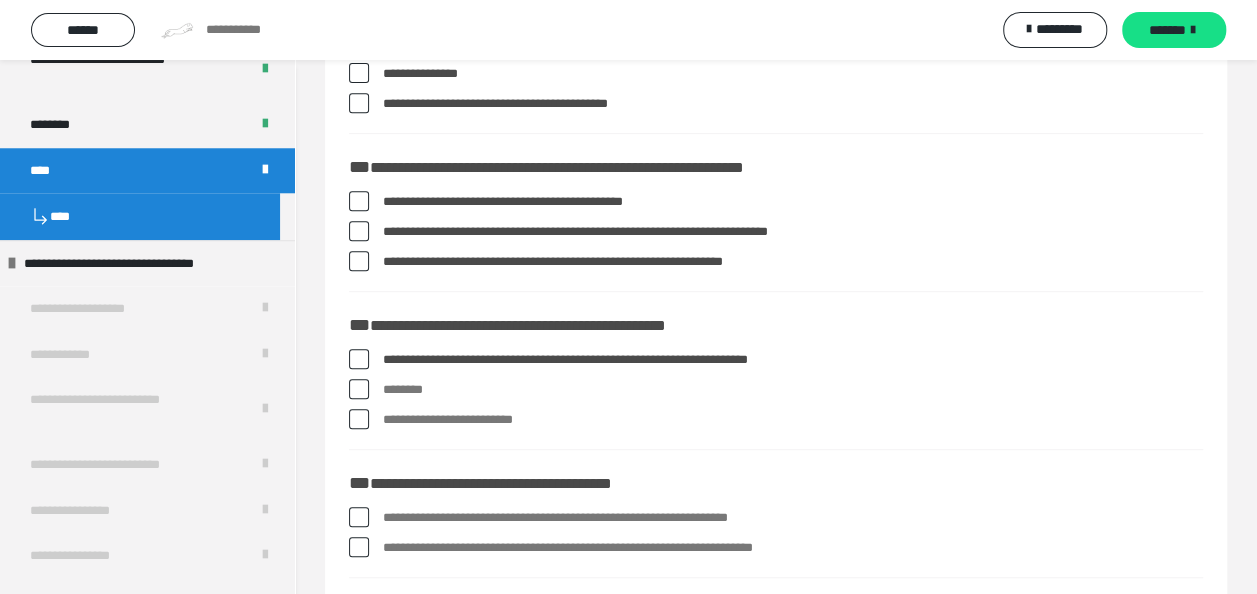 click at bounding box center [359, 389] 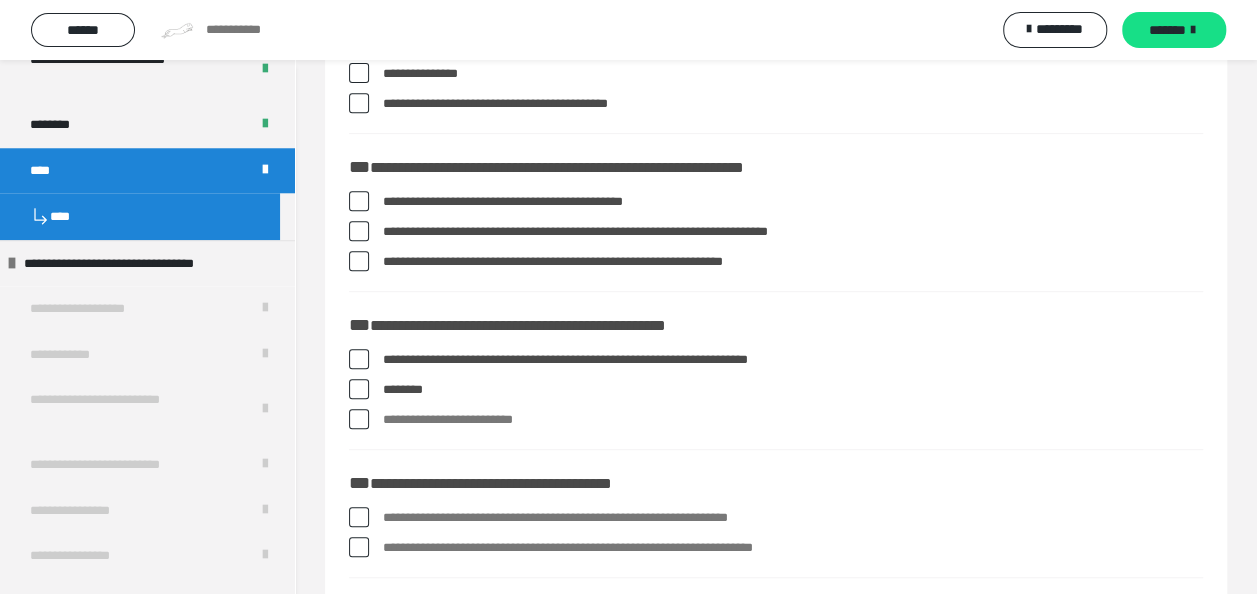 click at bounding box center [359, 419] 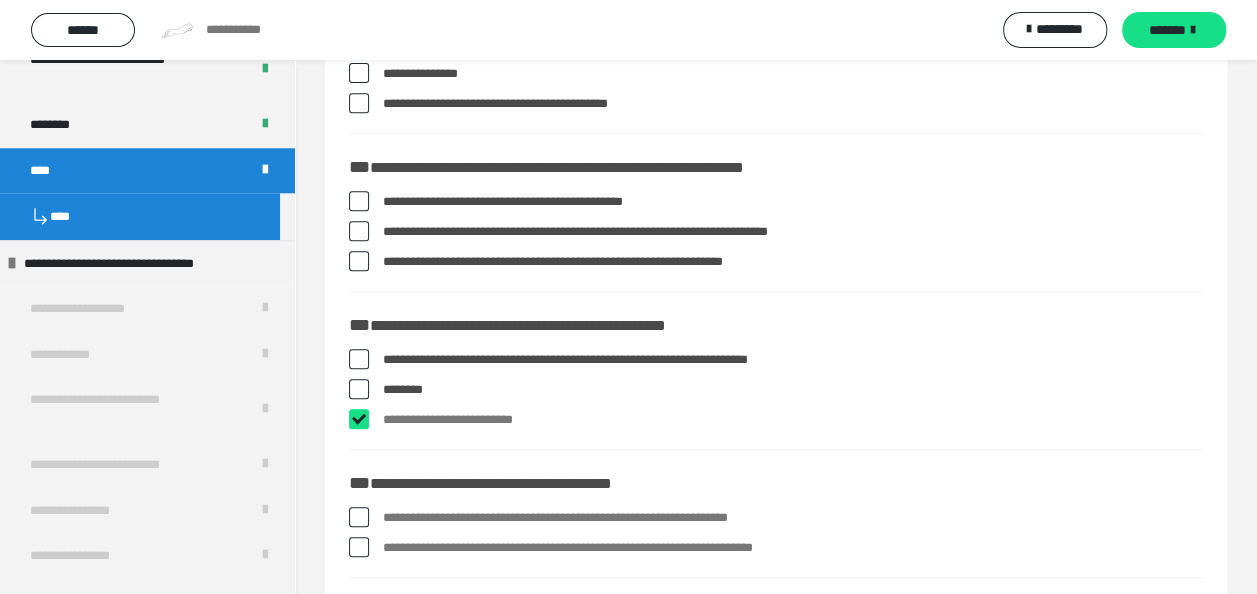 checkbox on "****" 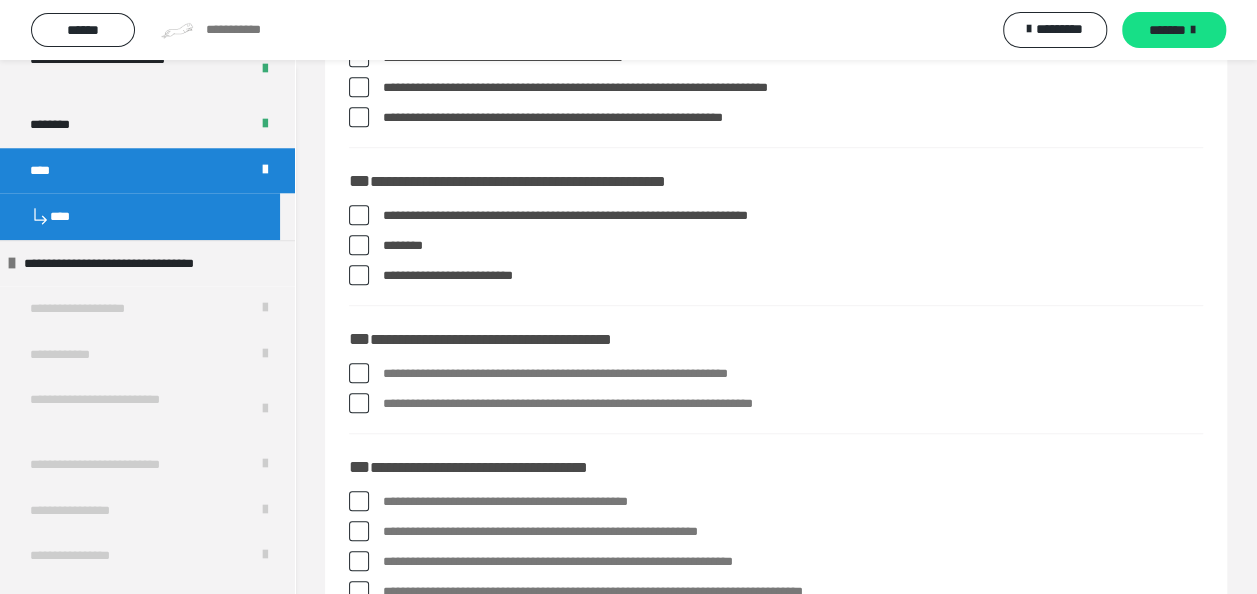 scroll, scrollTop: 560, scrollLeft: 0, axis: vertical 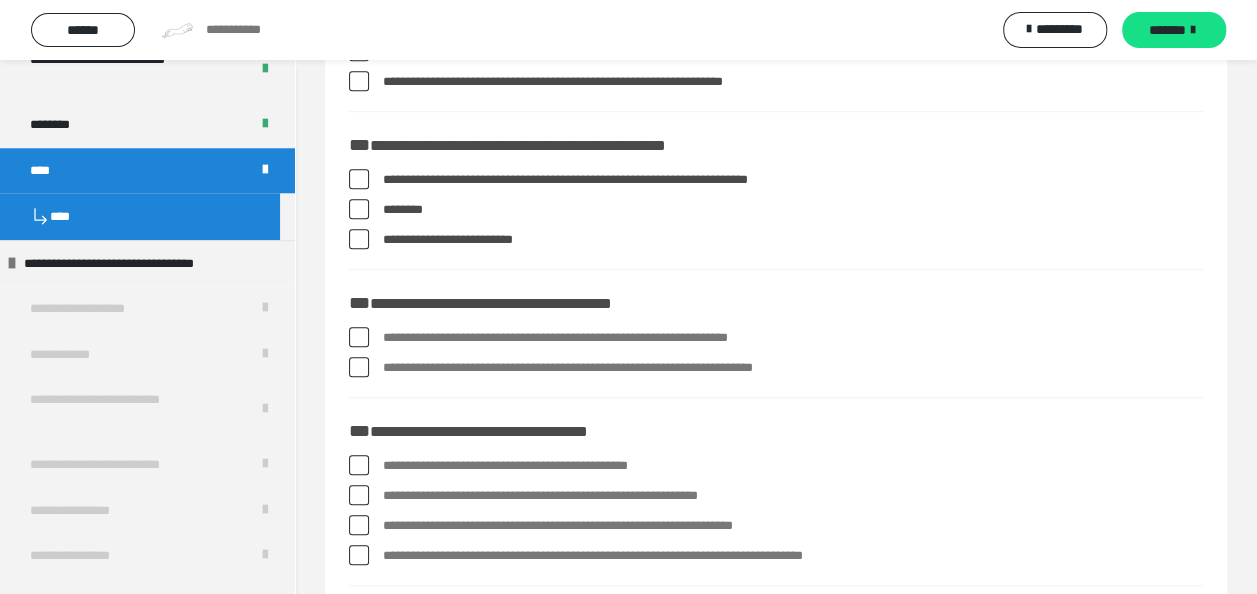 click at bounding box center (359, 337) 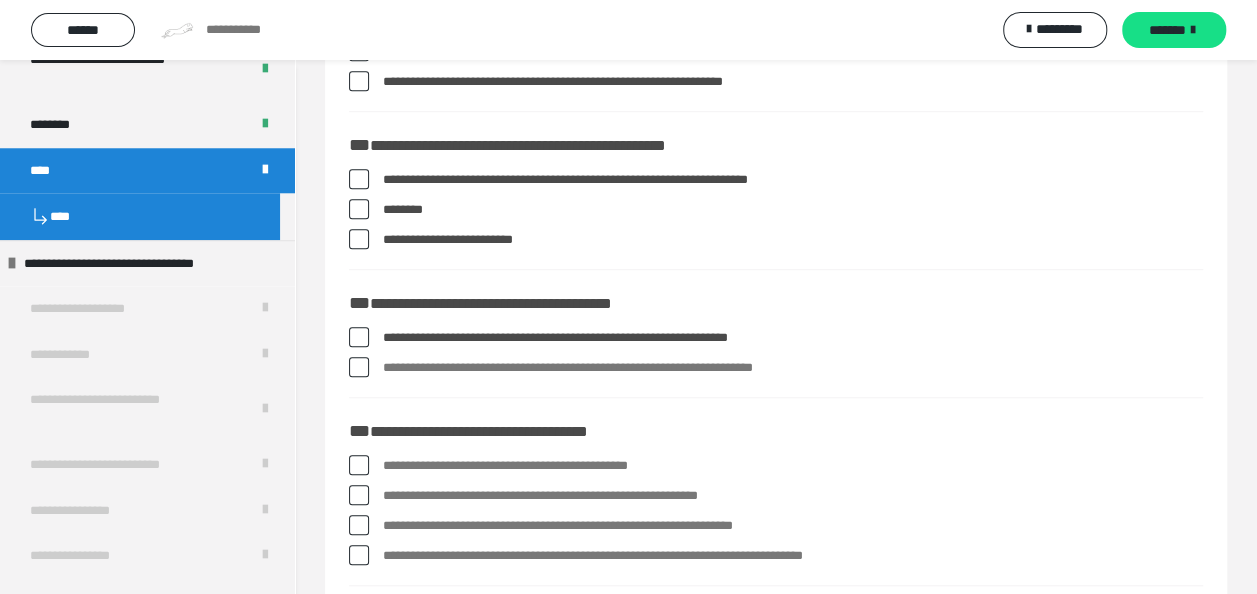 click on "**********" at bounding box center [776, 368] 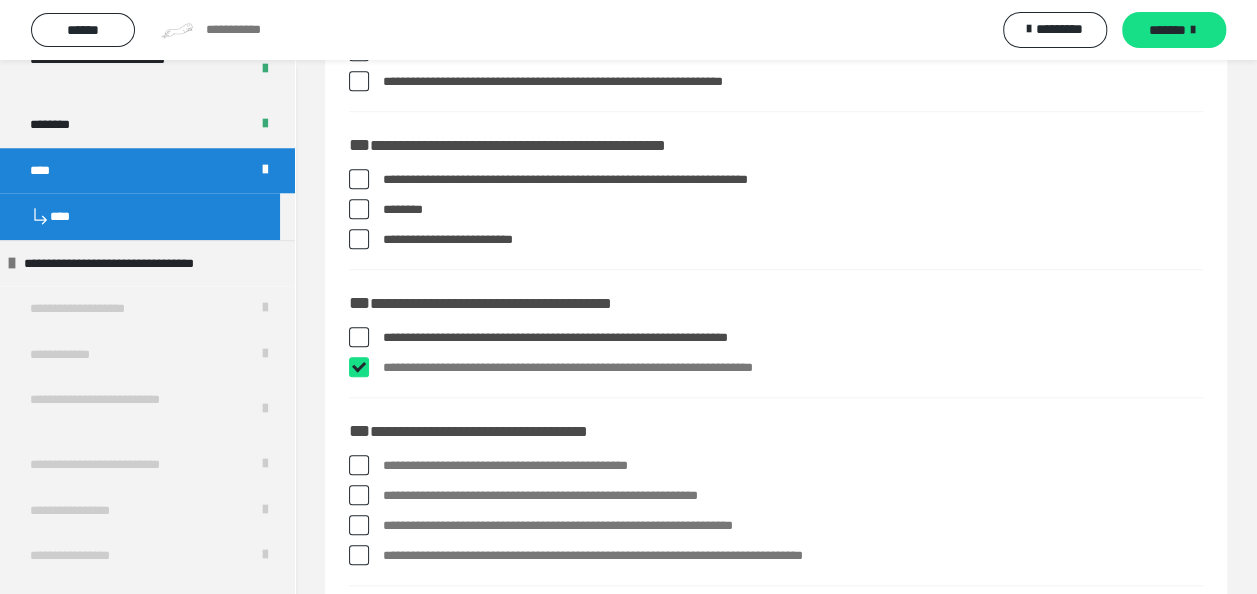 checkbox on "****" 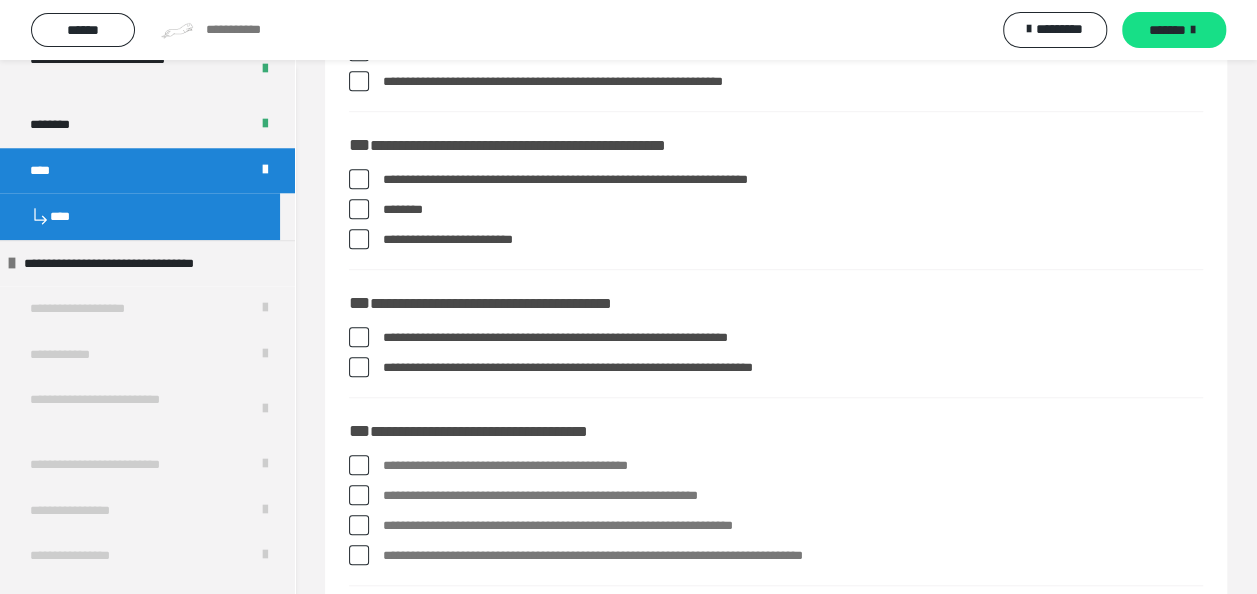 click at bounding box center (359, 465) 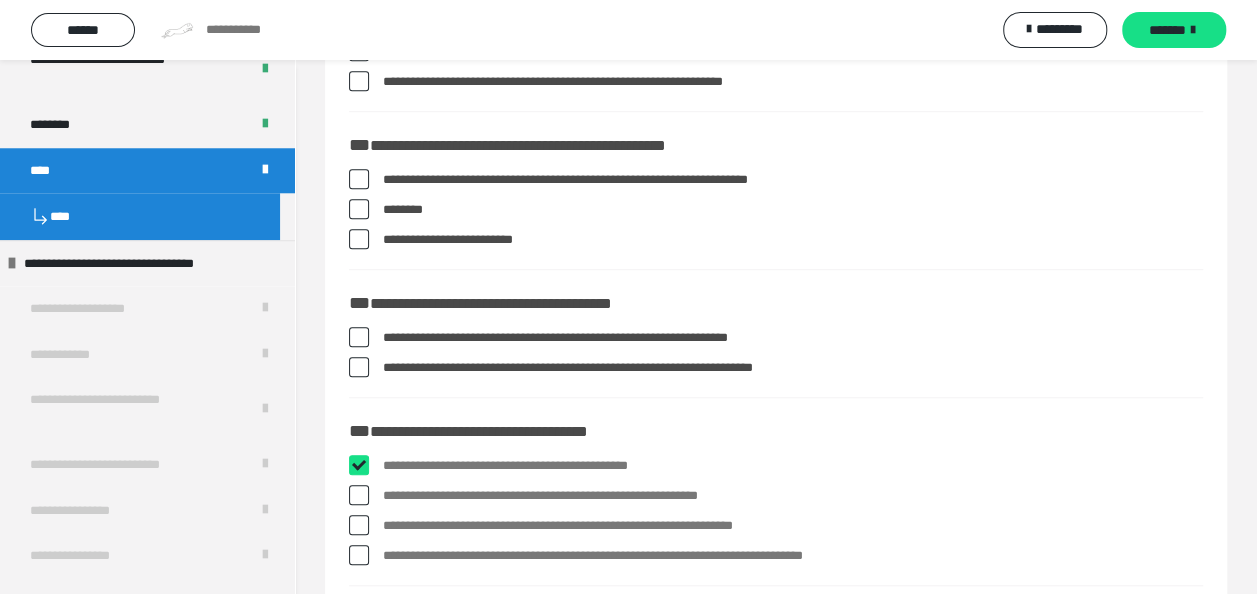 checkbox on "****" 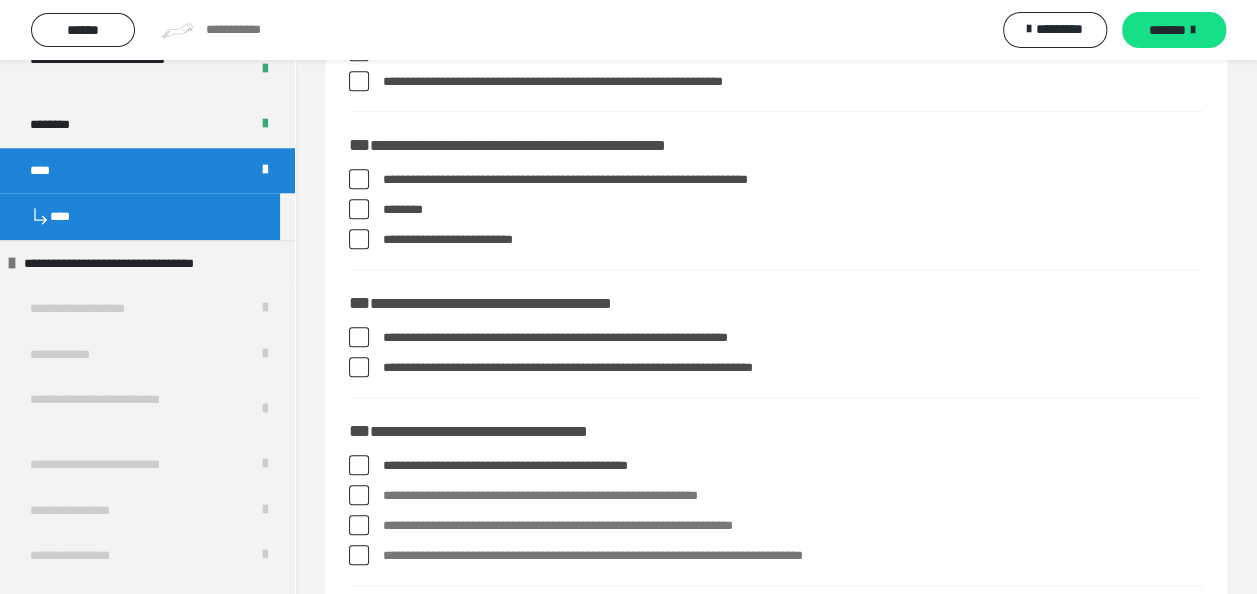 click at bounding box center (359, 495) 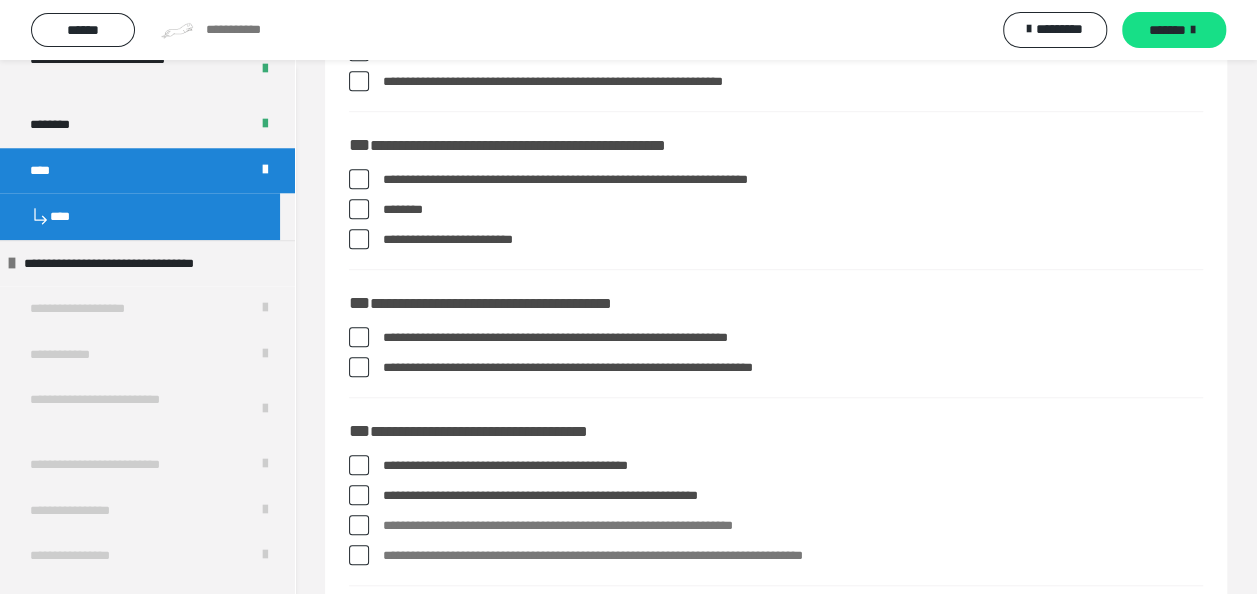 click at bounding box center [359, 525] 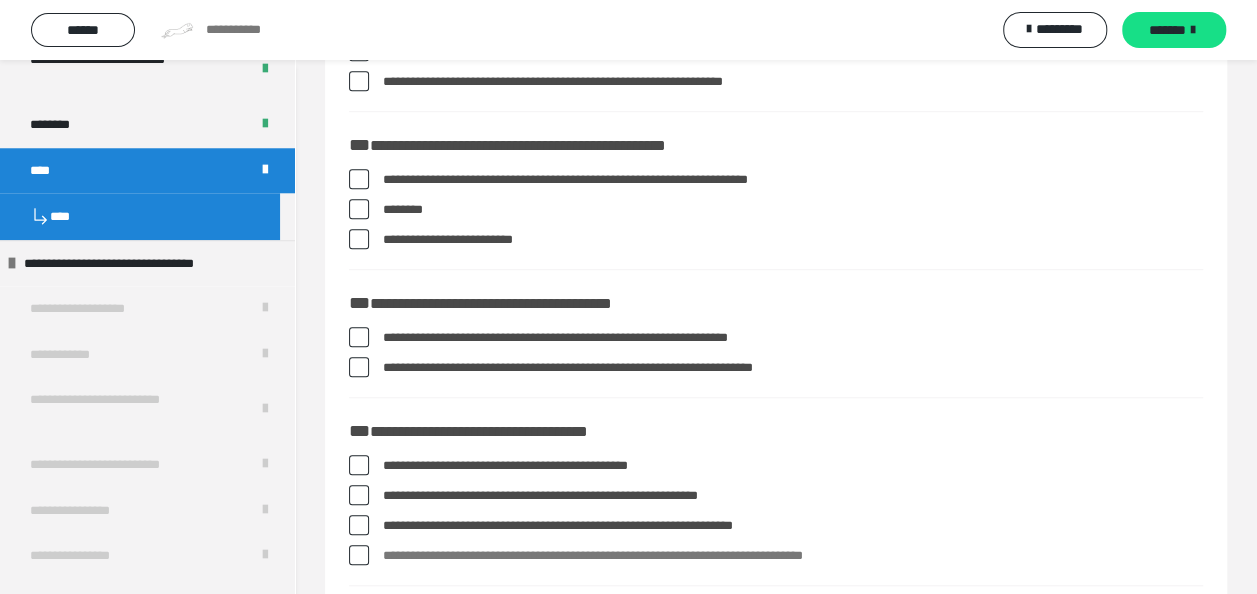 click at bounding box center (359, 555) 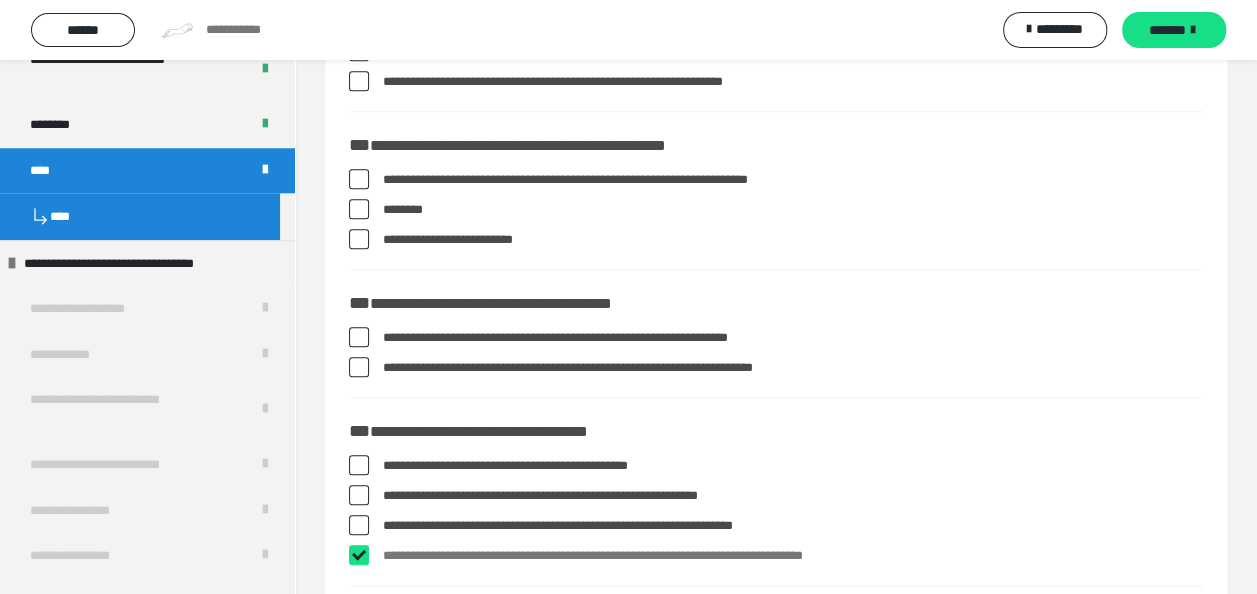 checkbox on "****" 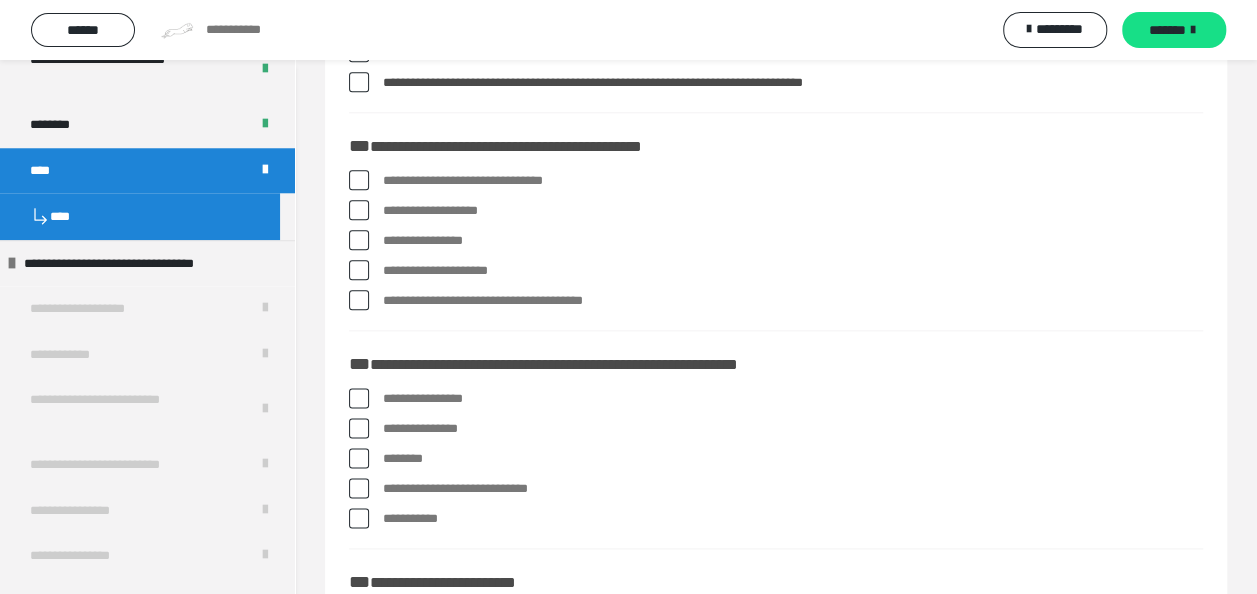 scroll, scrollTop: 1068, scrollLeft: 0, axis: vertical 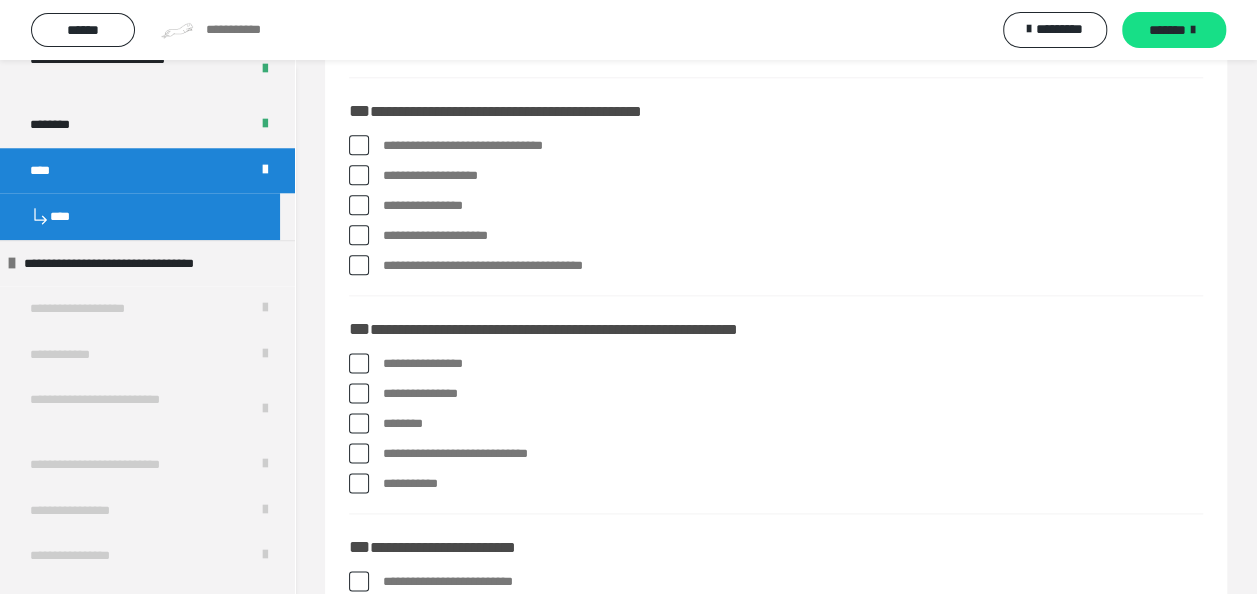 click on "**********" at bounding box center [776, 146] 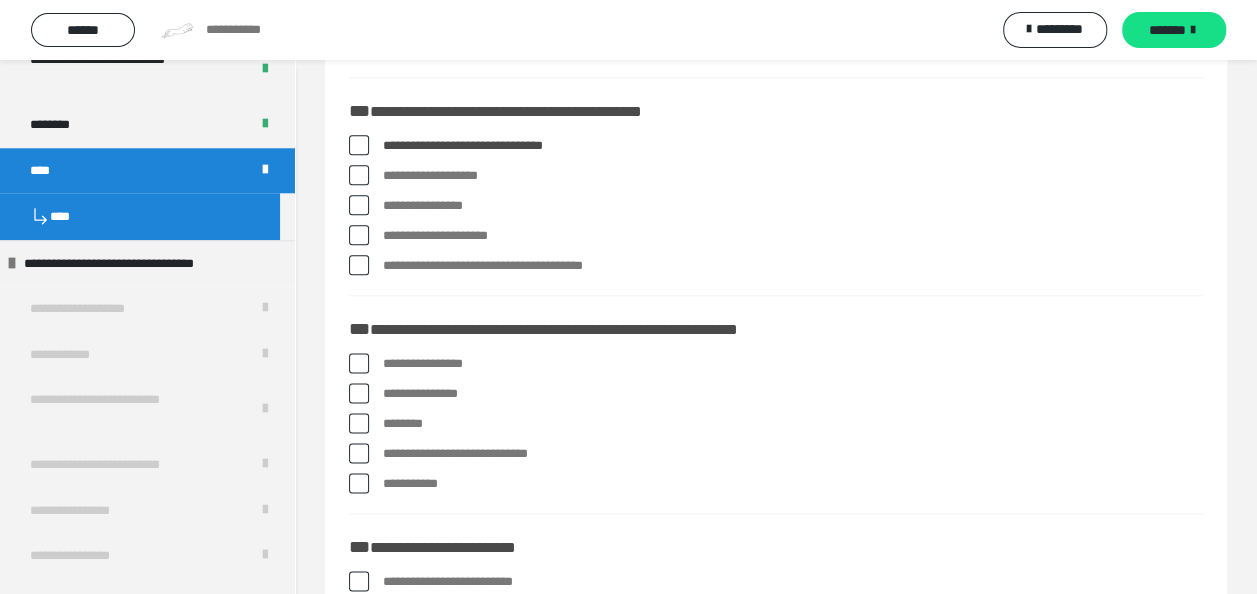 click at bounding box center (359, 175) 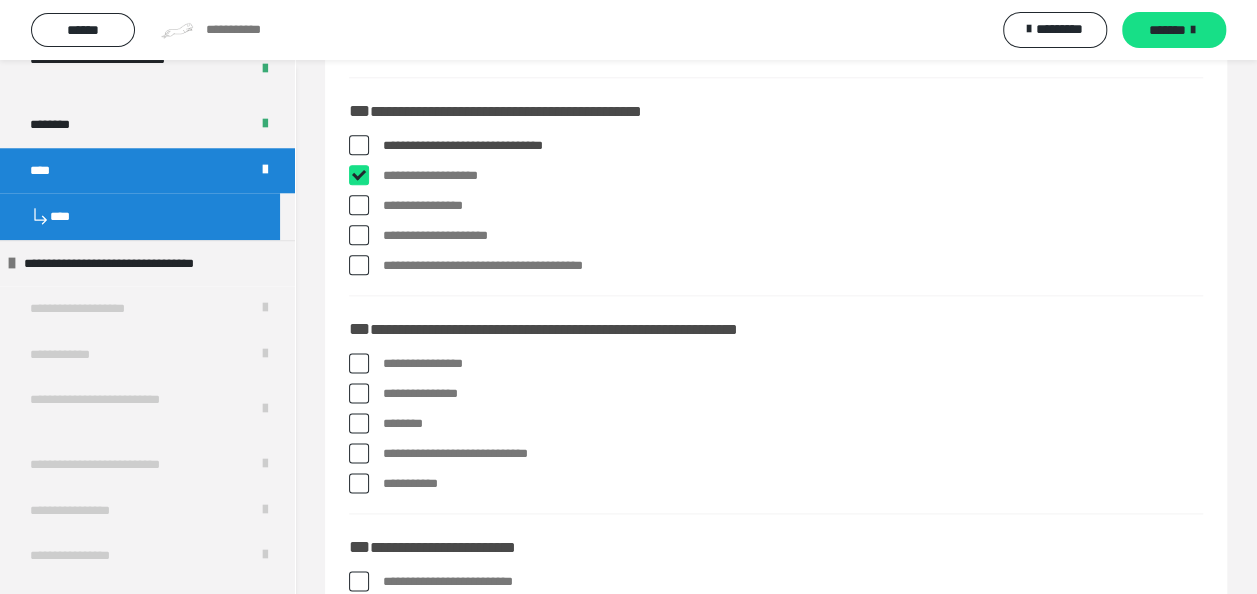 checkbox on "****" 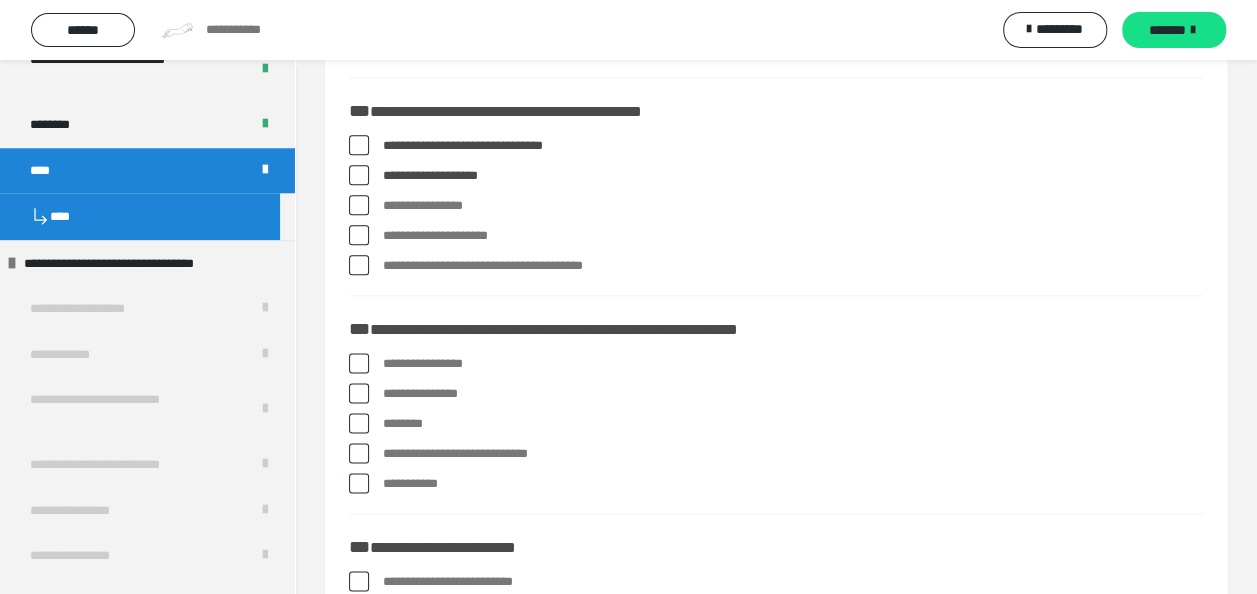 click at bounding box center [359, 205] 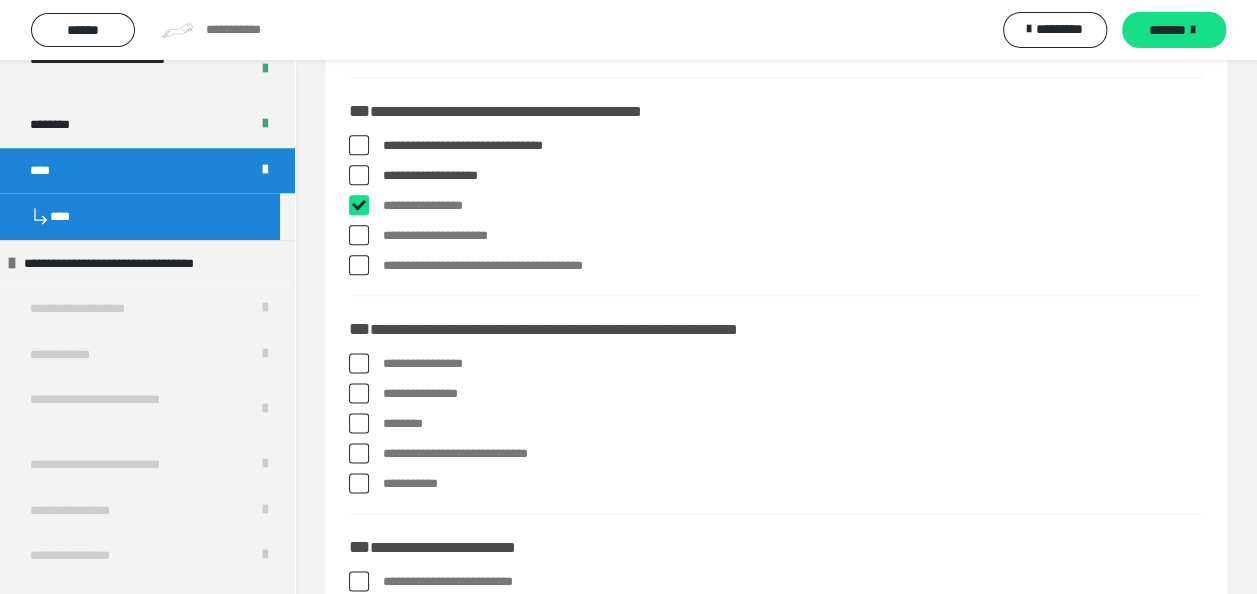 checkbox on "****" 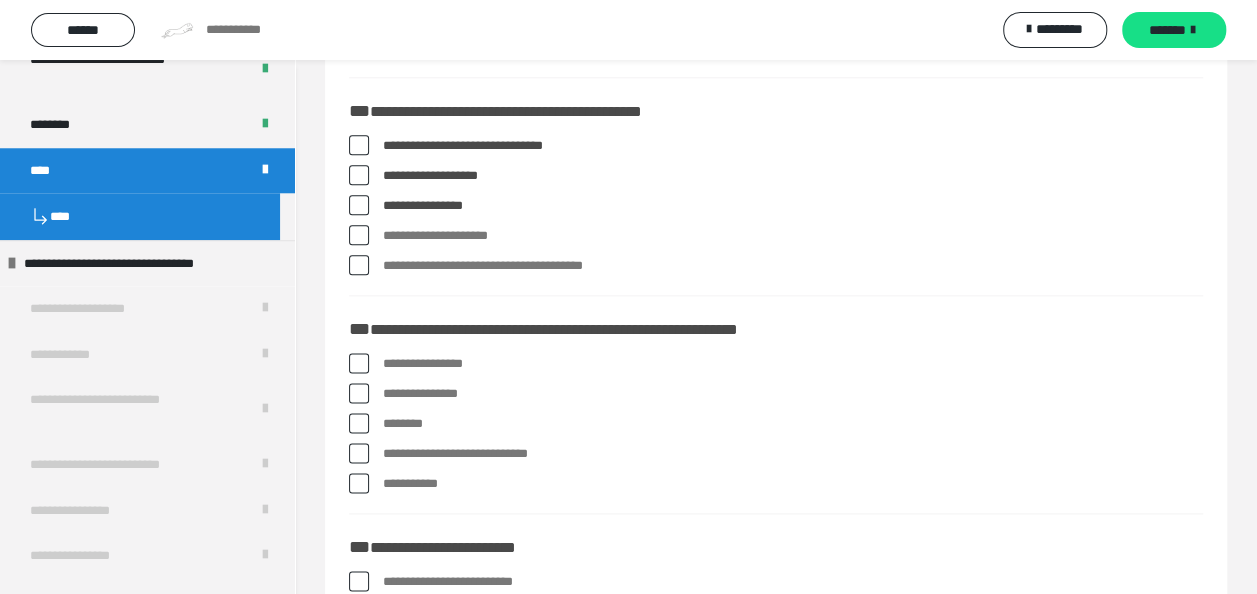 click at bounding box center [359, 235] 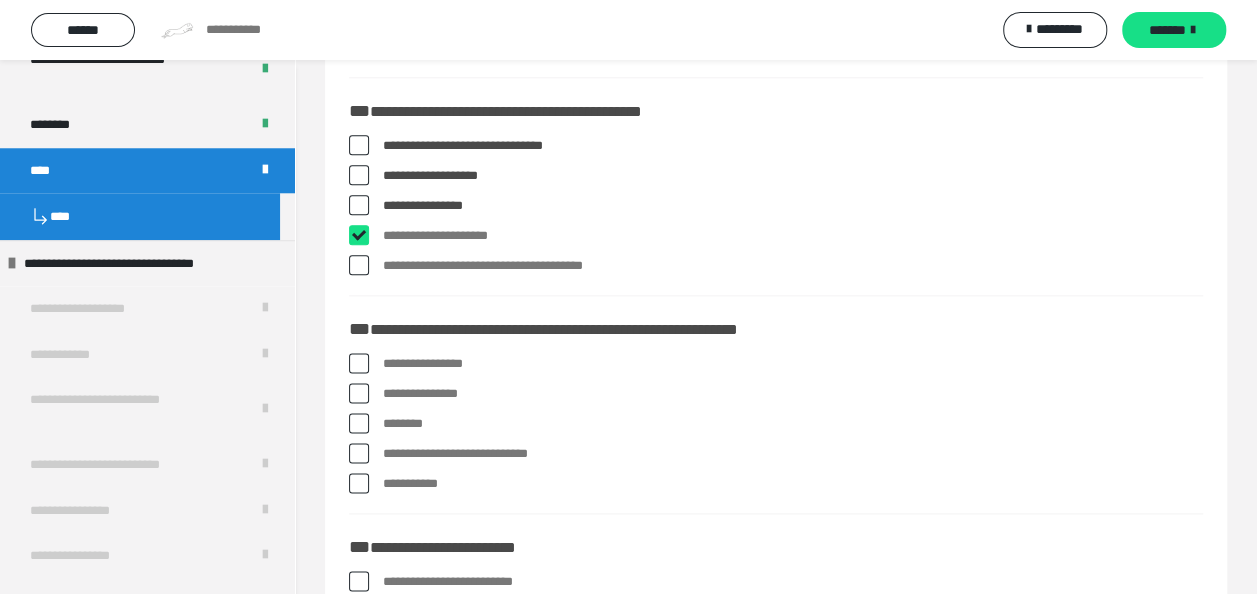 checkbox on "****" 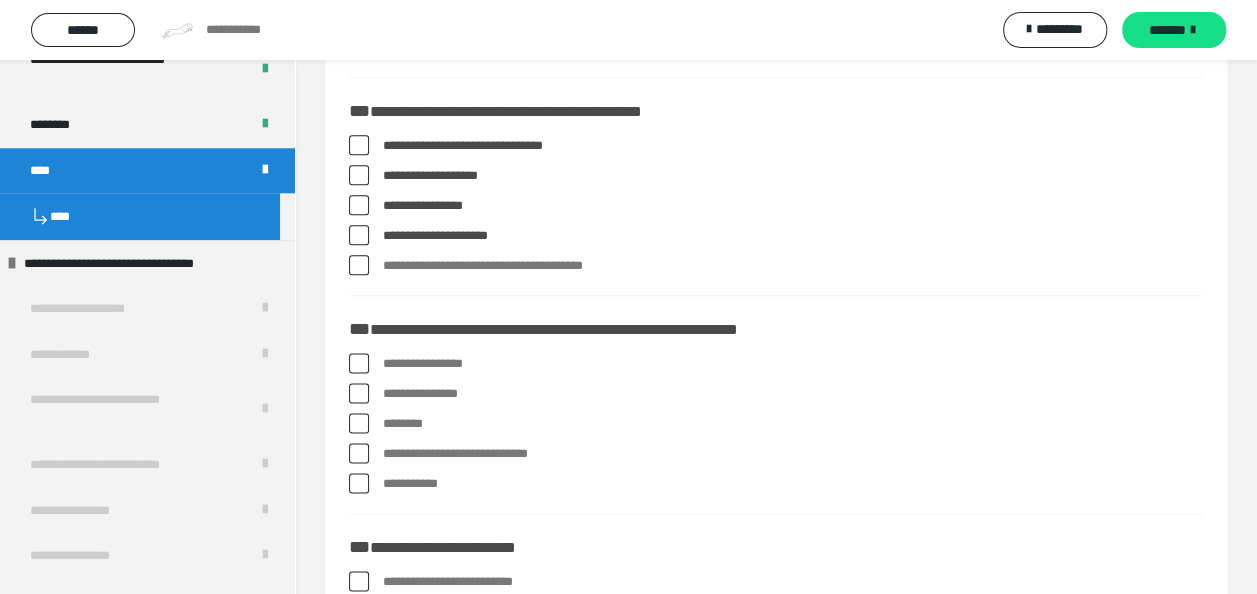 click at bounding box center [359, 265] 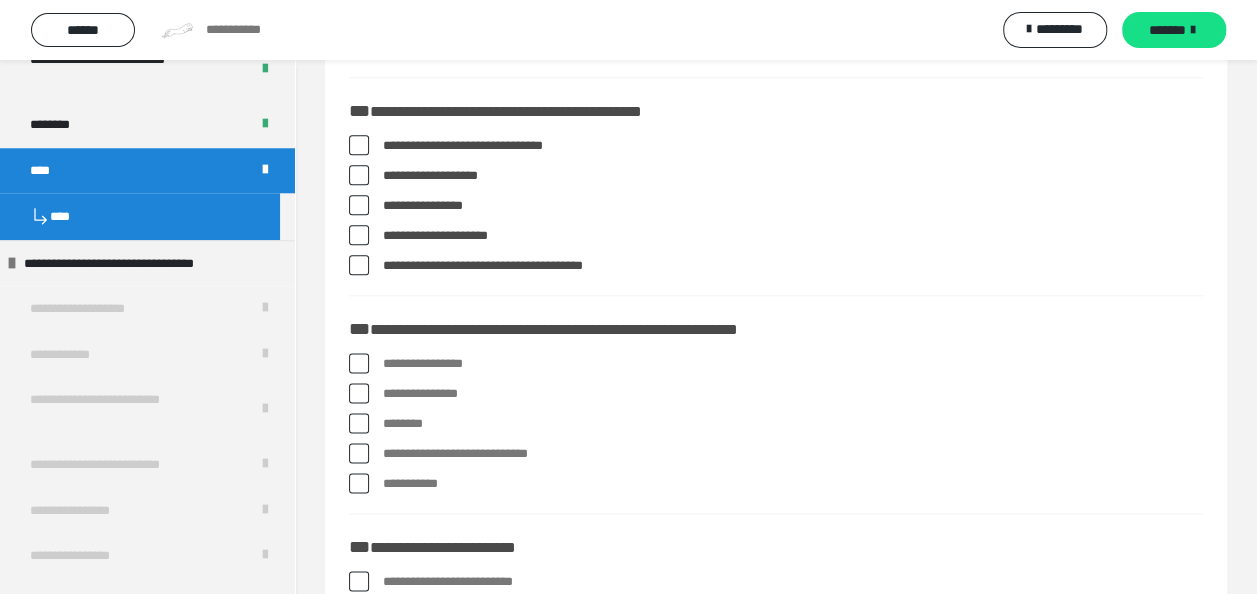 click at bounding box center (359, 363) 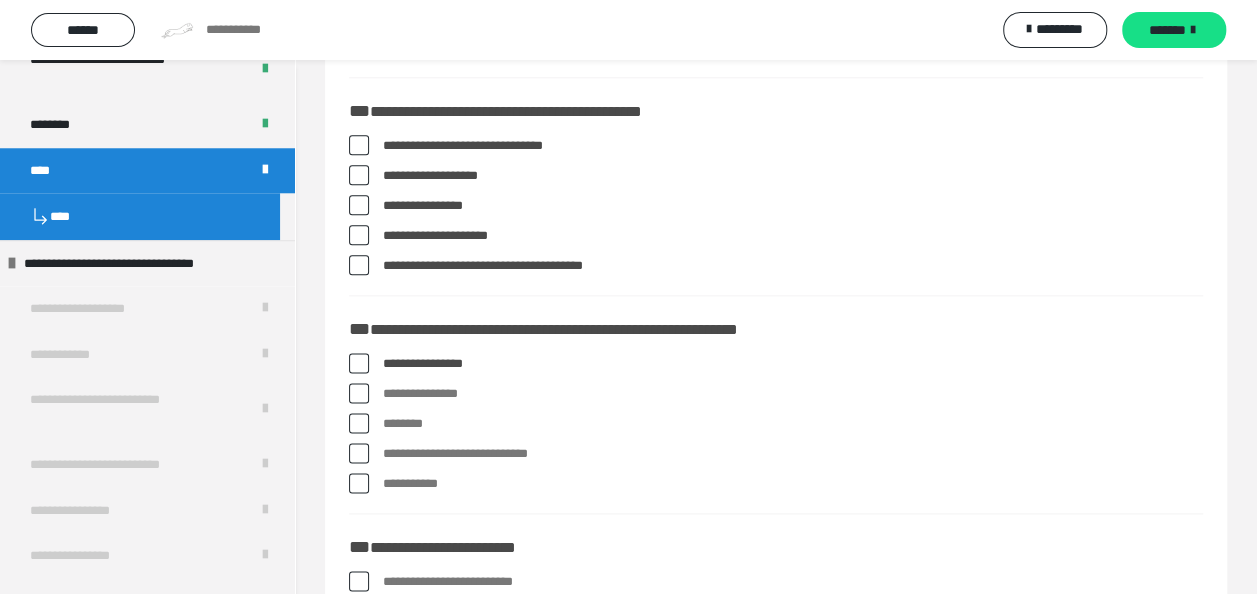 click at bounding box center [359, 393] 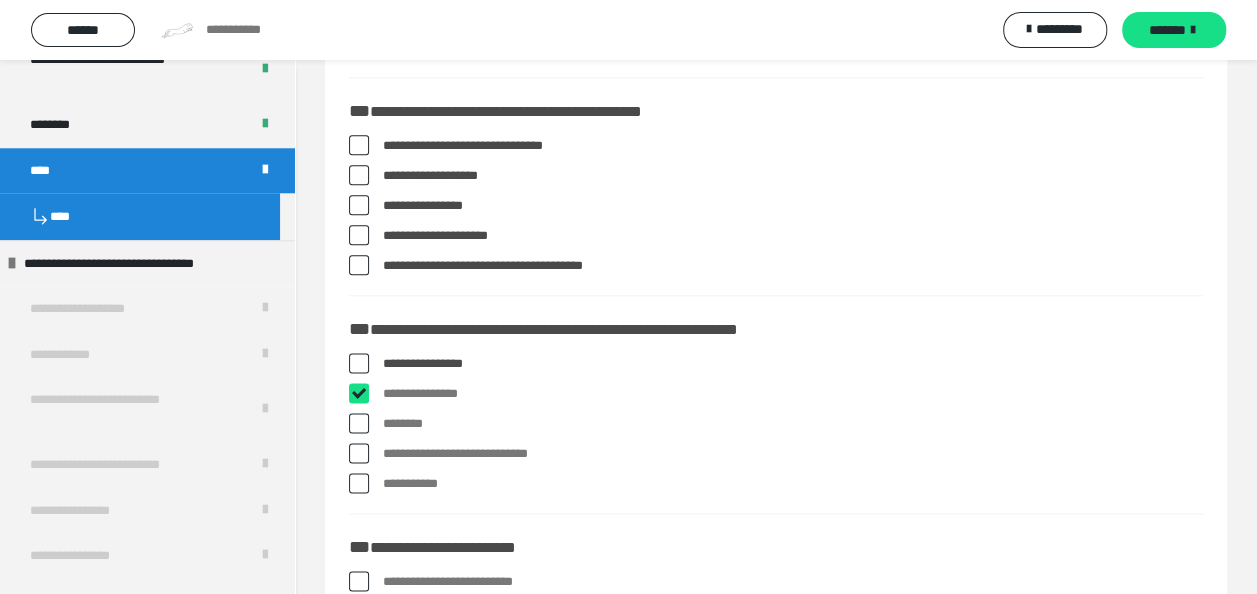 checkbox on "****" 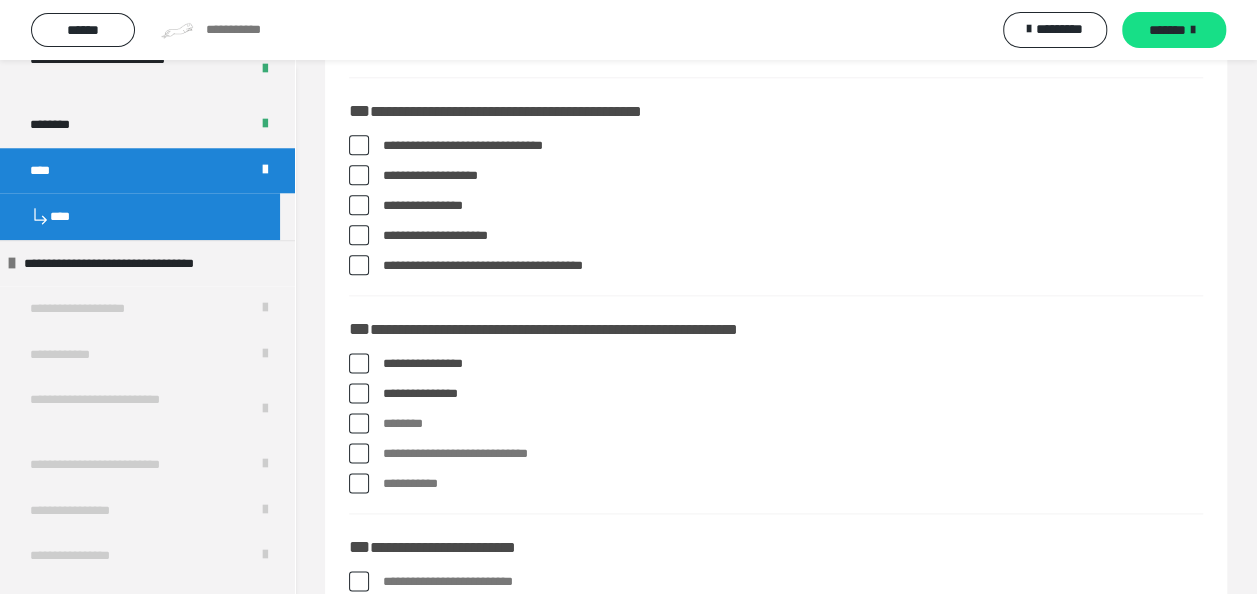 click at bounding box center (359, 423) 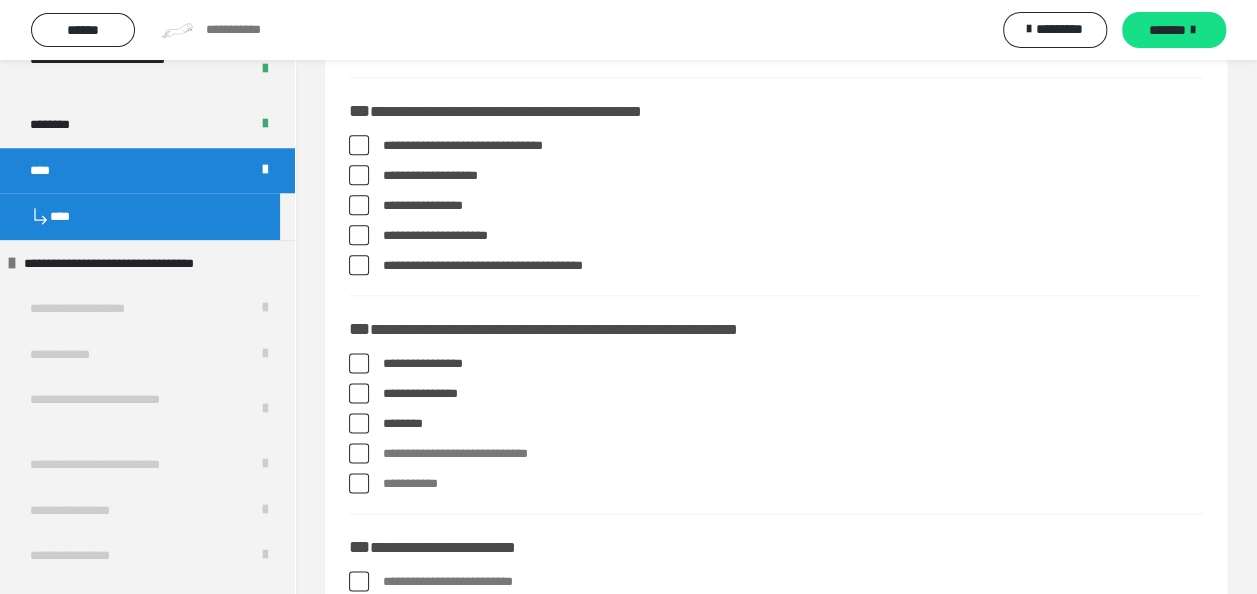 click at bounding box center [359, 453] 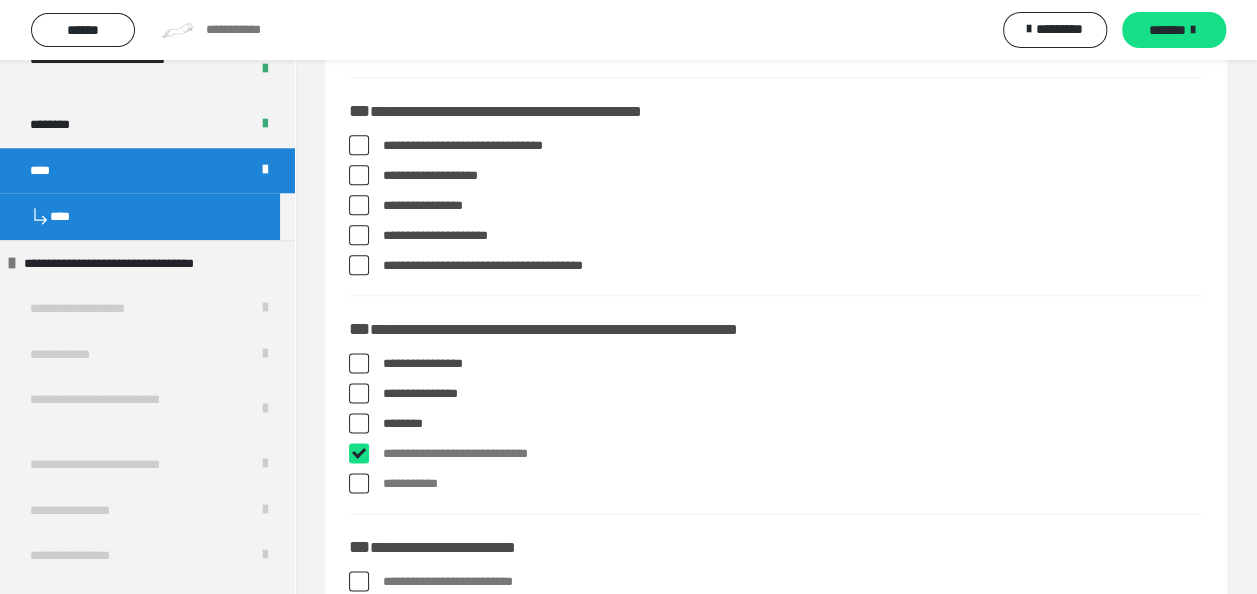 checkbox on "****" 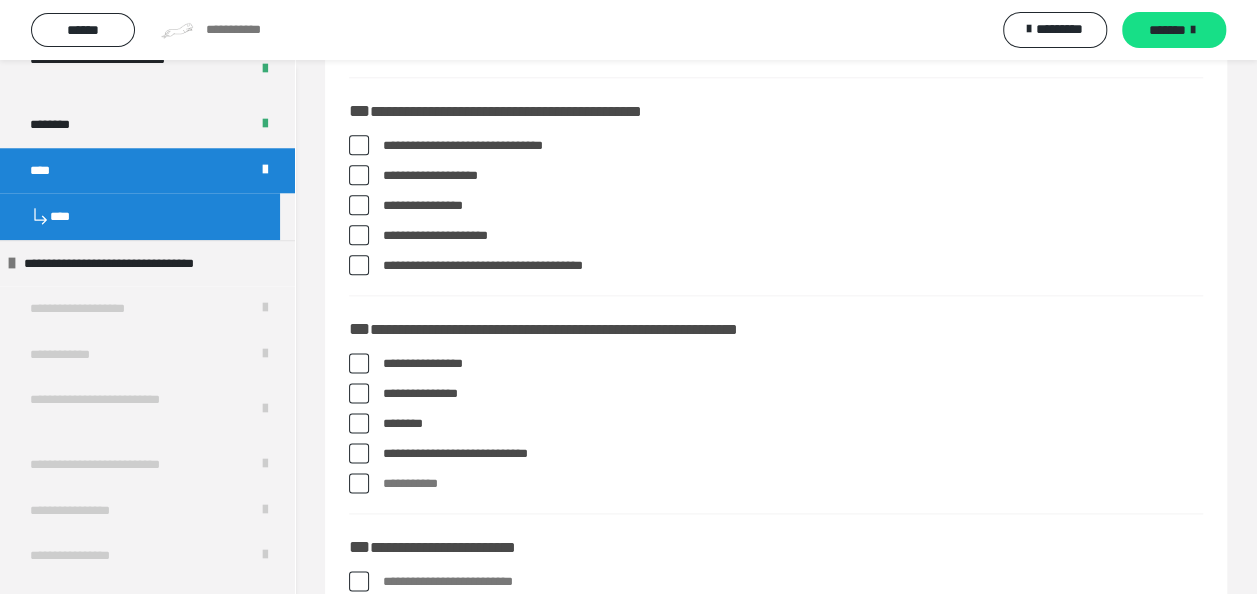 click at bounding box center (359, 483) 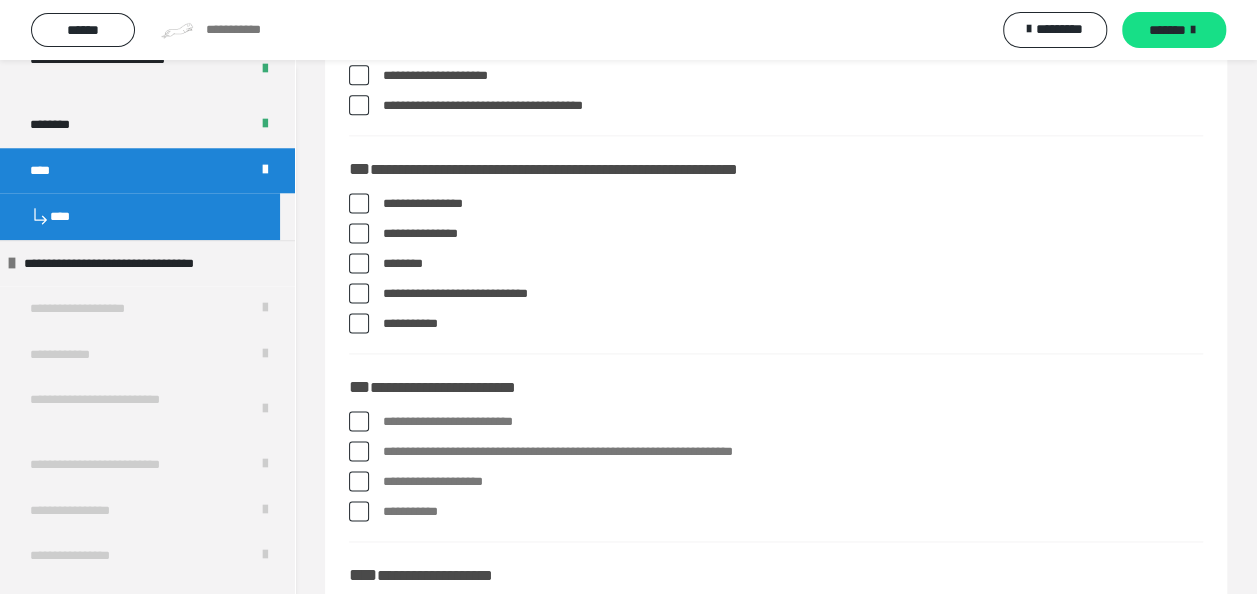 scroll, scrollTop: 1477, scrollLeft: 0, axis: vertical 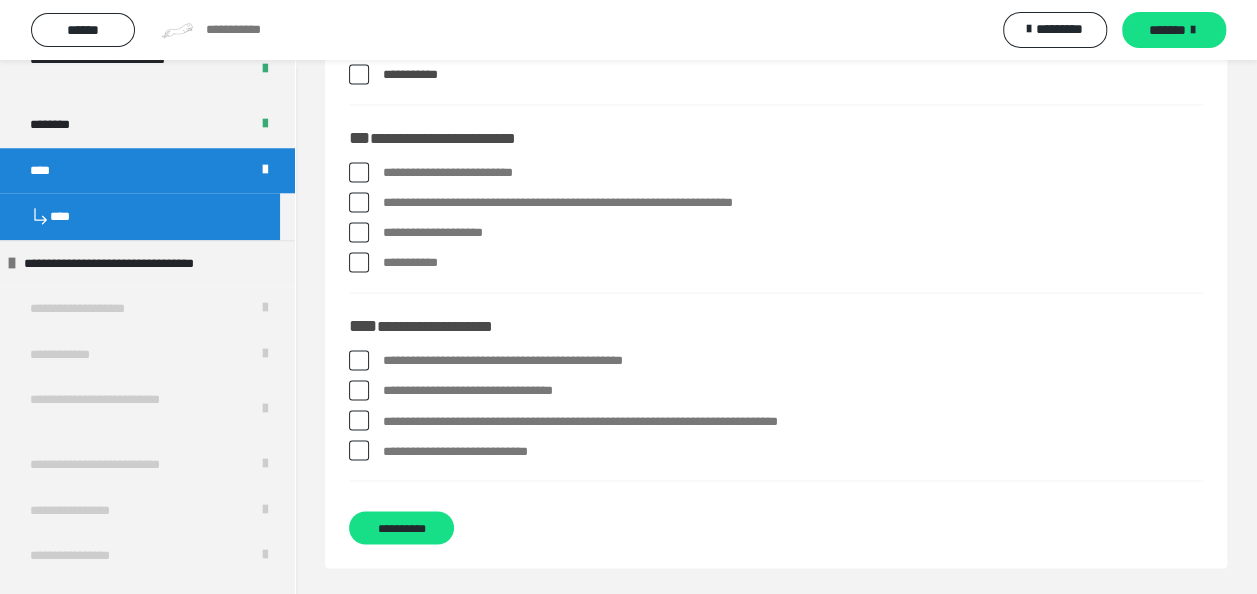 click at bounding box center (359, 172) 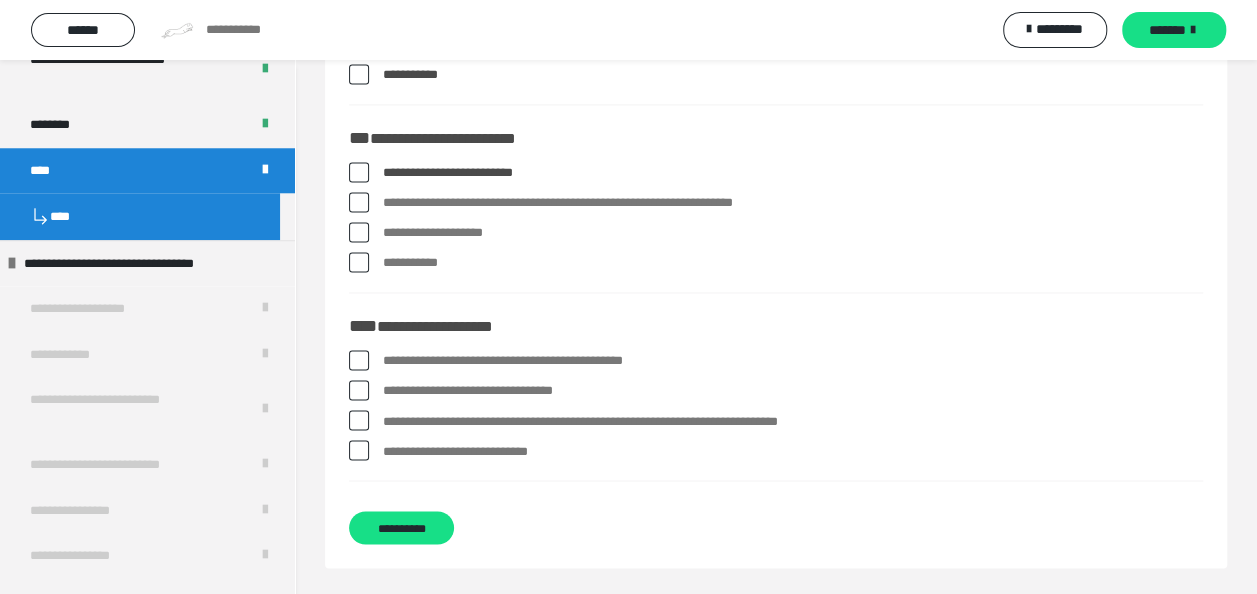 click at bounding box center (359, 202) 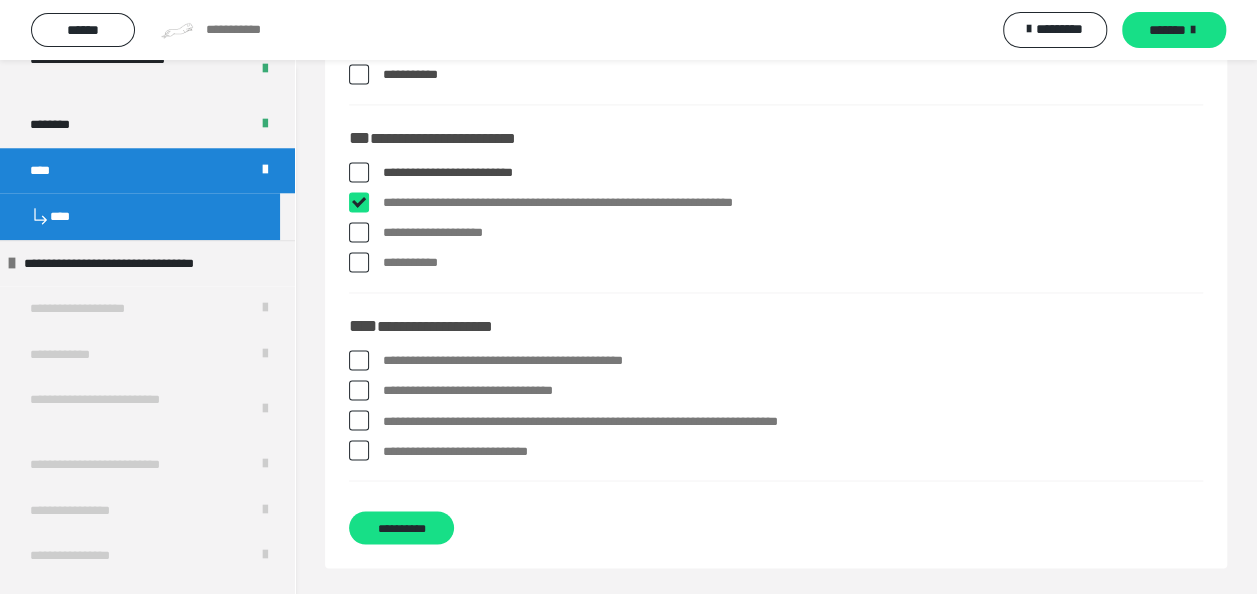 checkbox on "****" 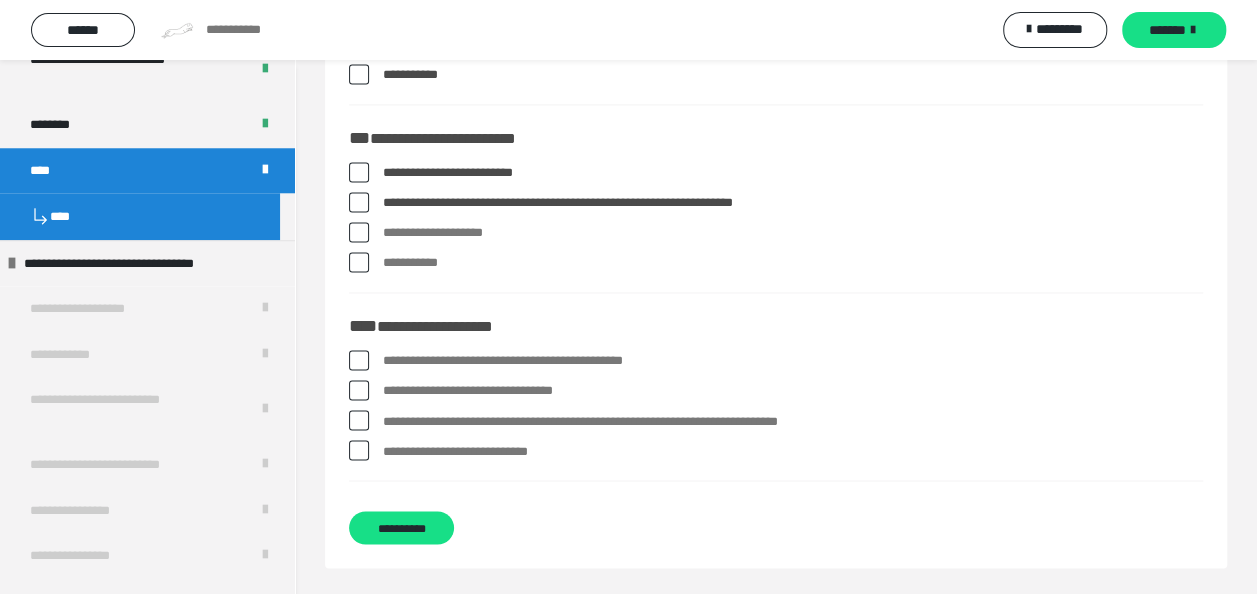 click at bounding box center (359, 232) 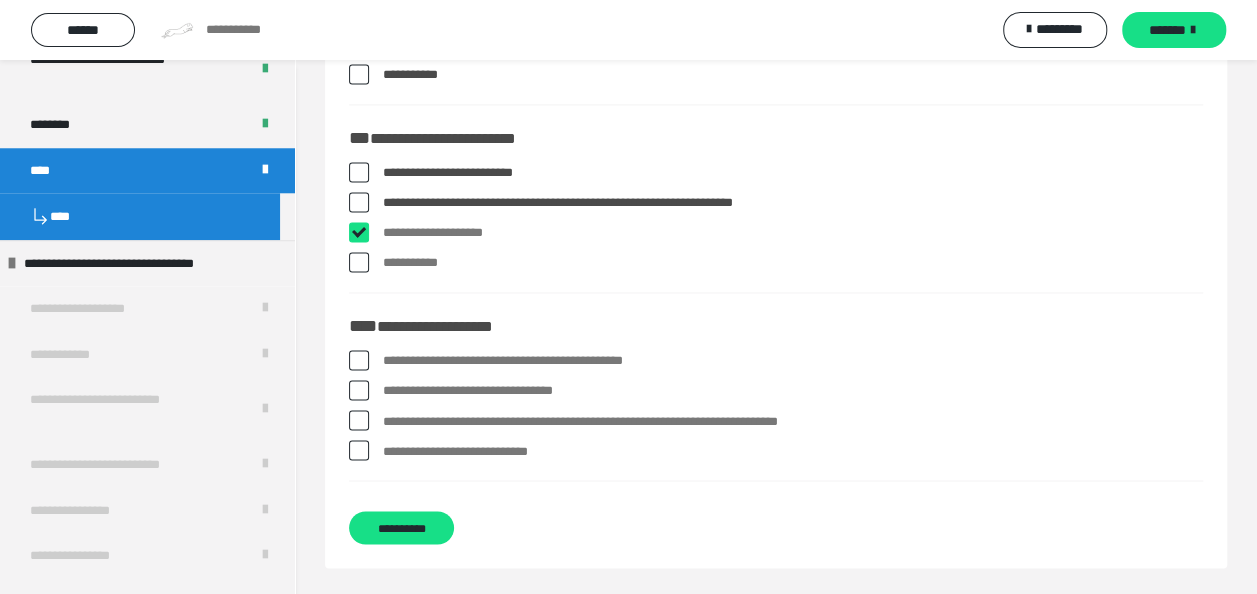 checkbox on "****" 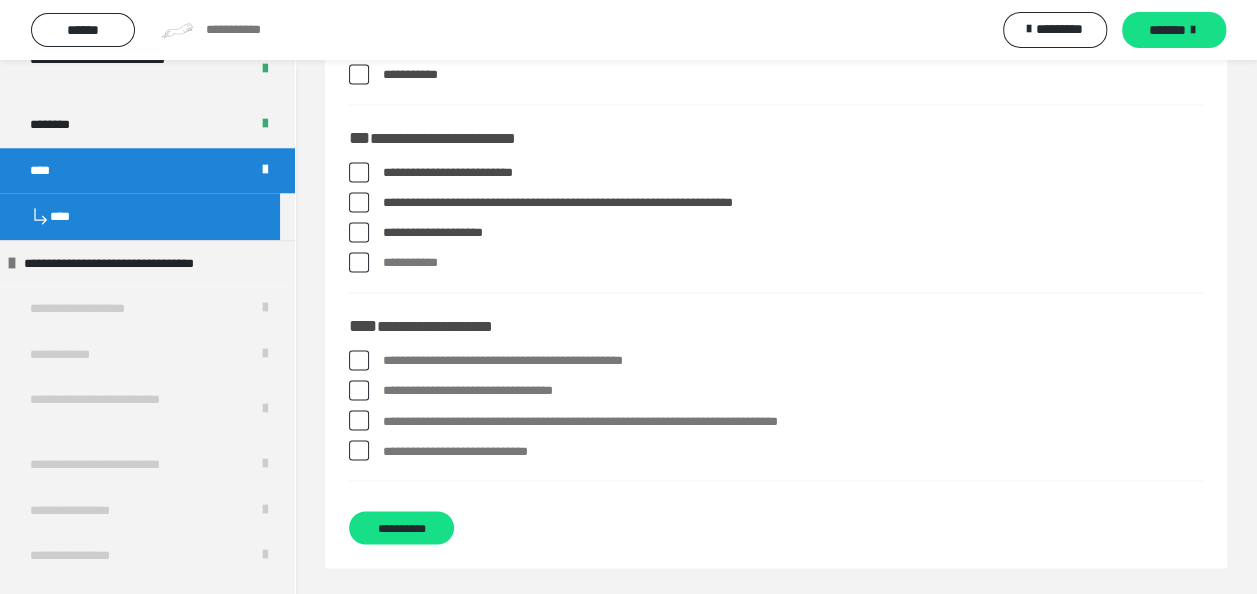 click at bounding box center [359, 262] 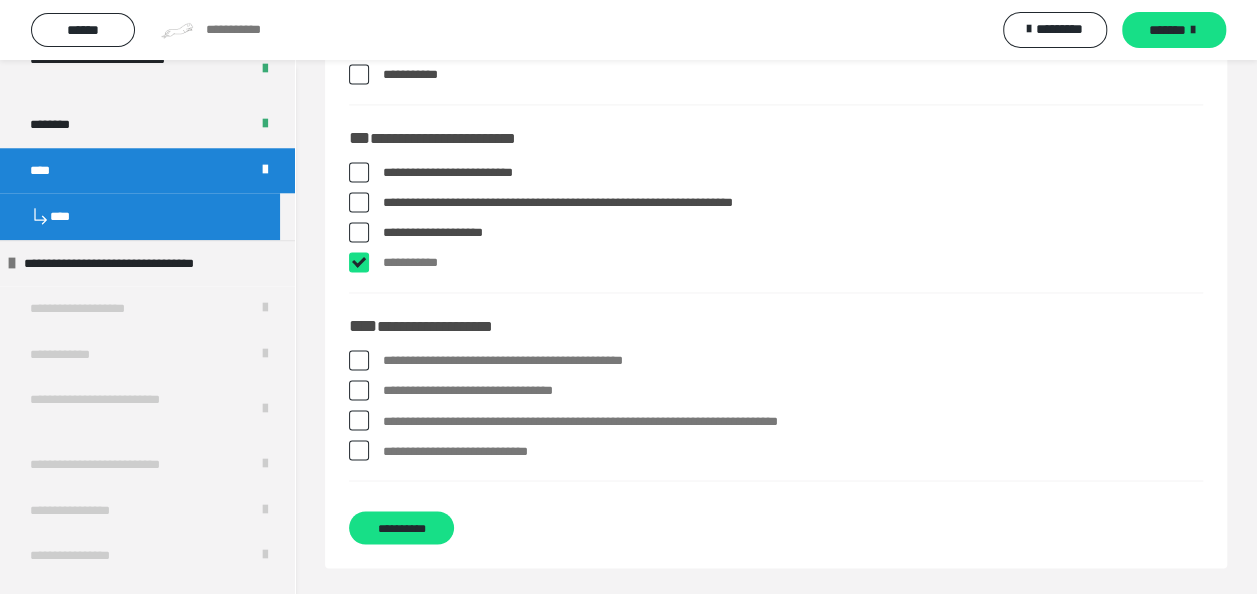 checkbox on "****" 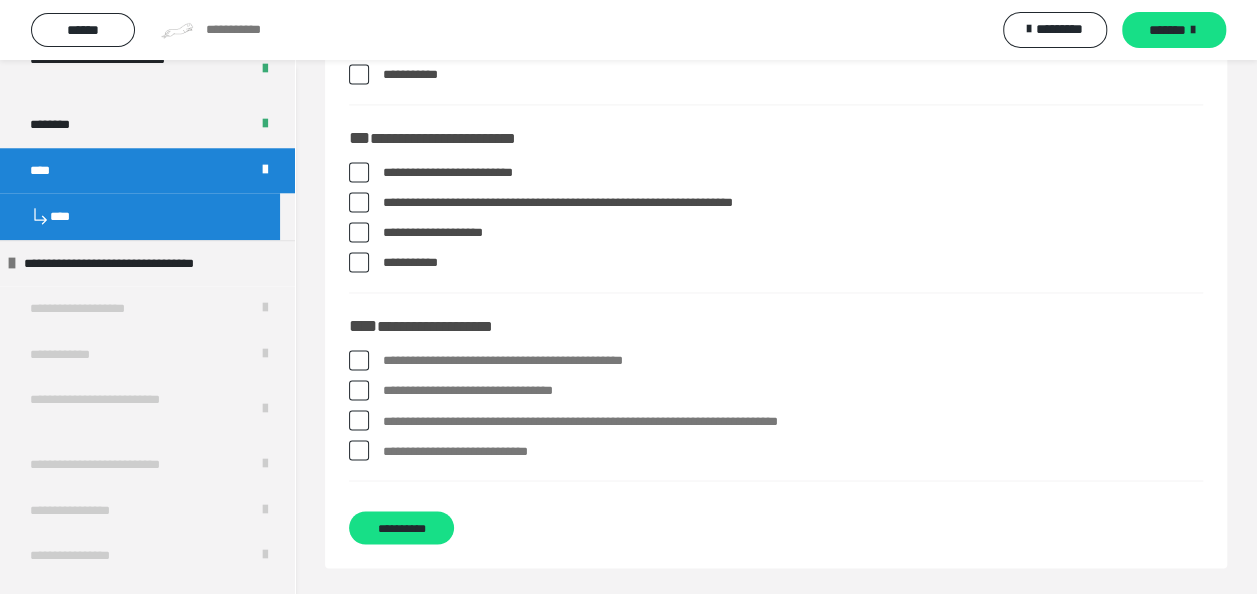 click at bounding box center [359, 360] 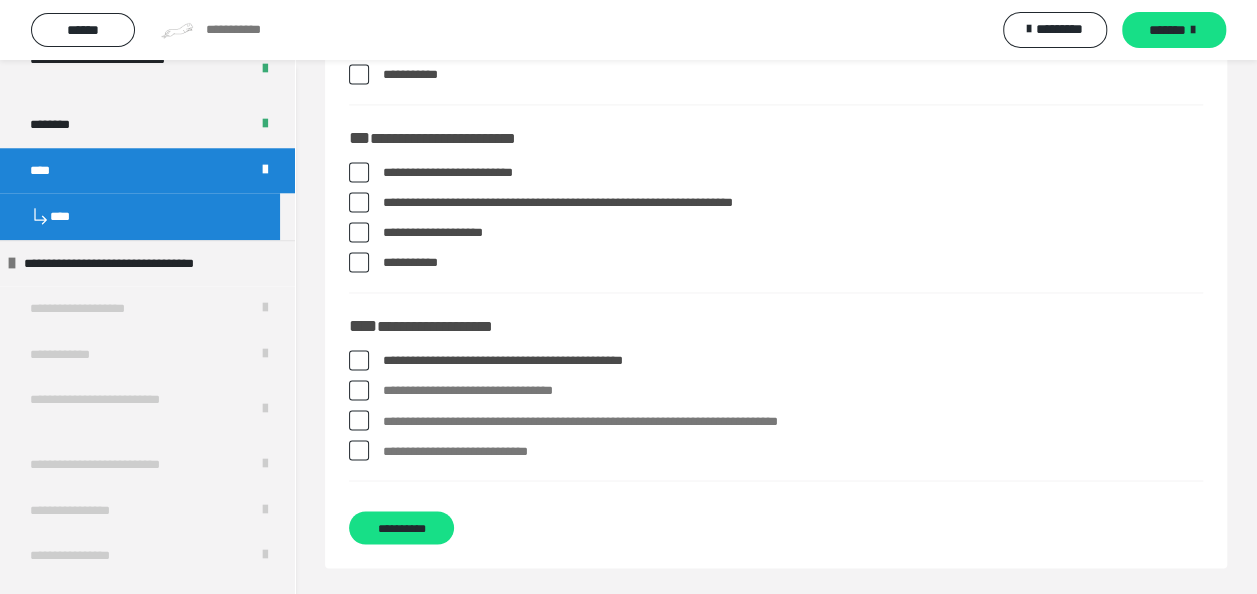click at bounding box center [359, 390] 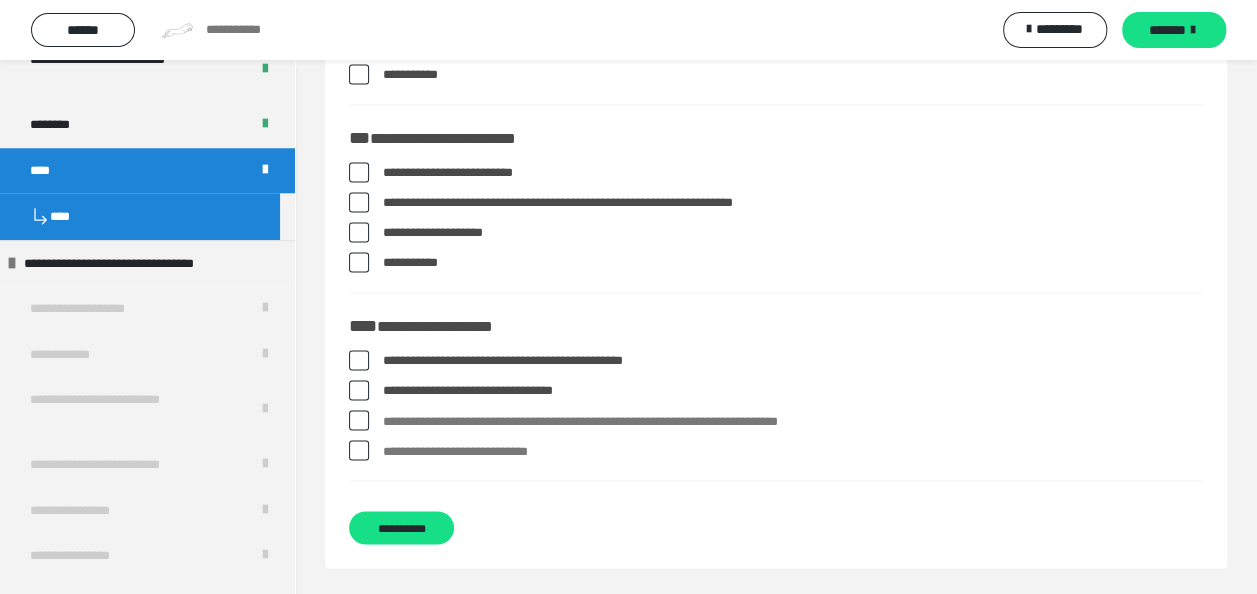 click at bounding box center (359, 420) 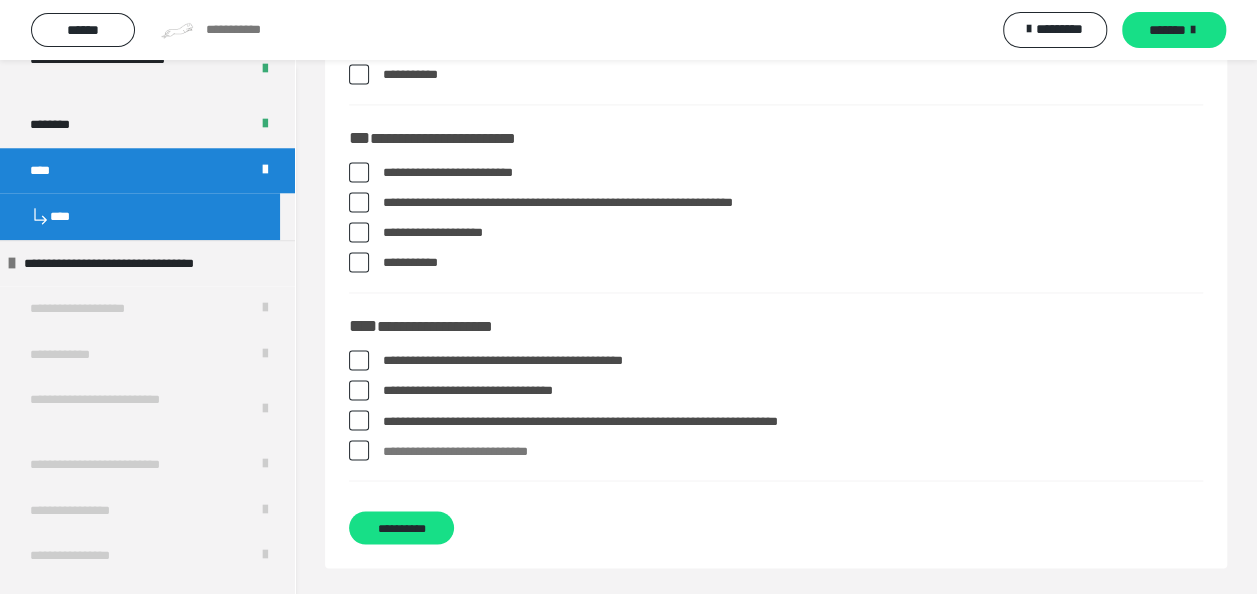 click at bounding box center [359, 450] 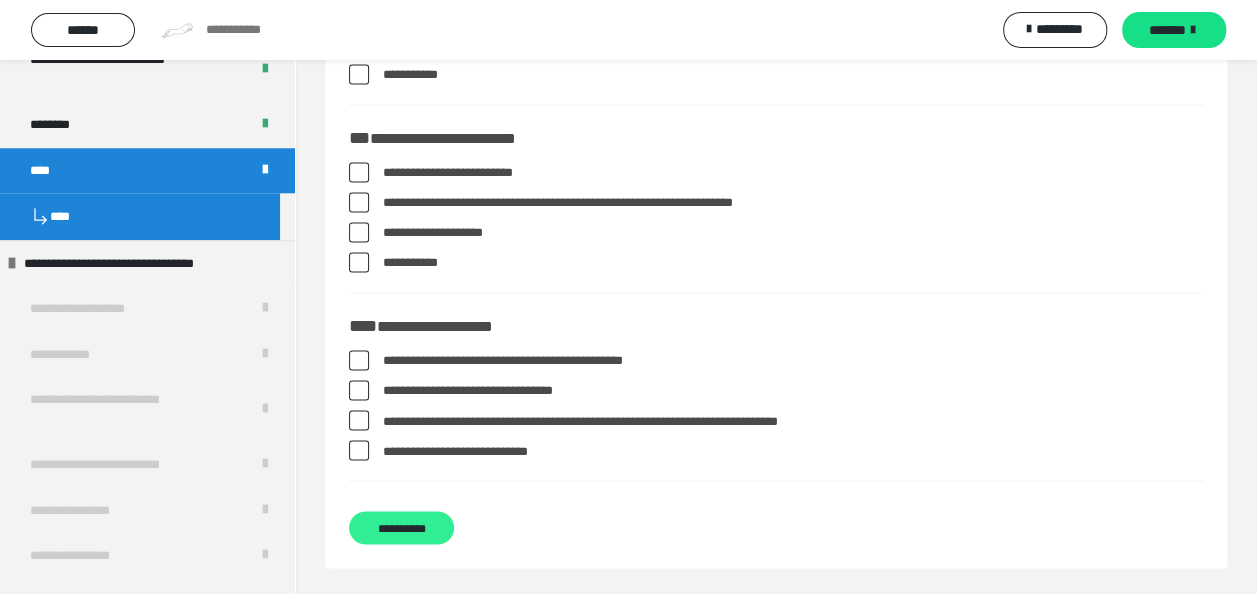 click on "**********" at bounding box center (401, 527) 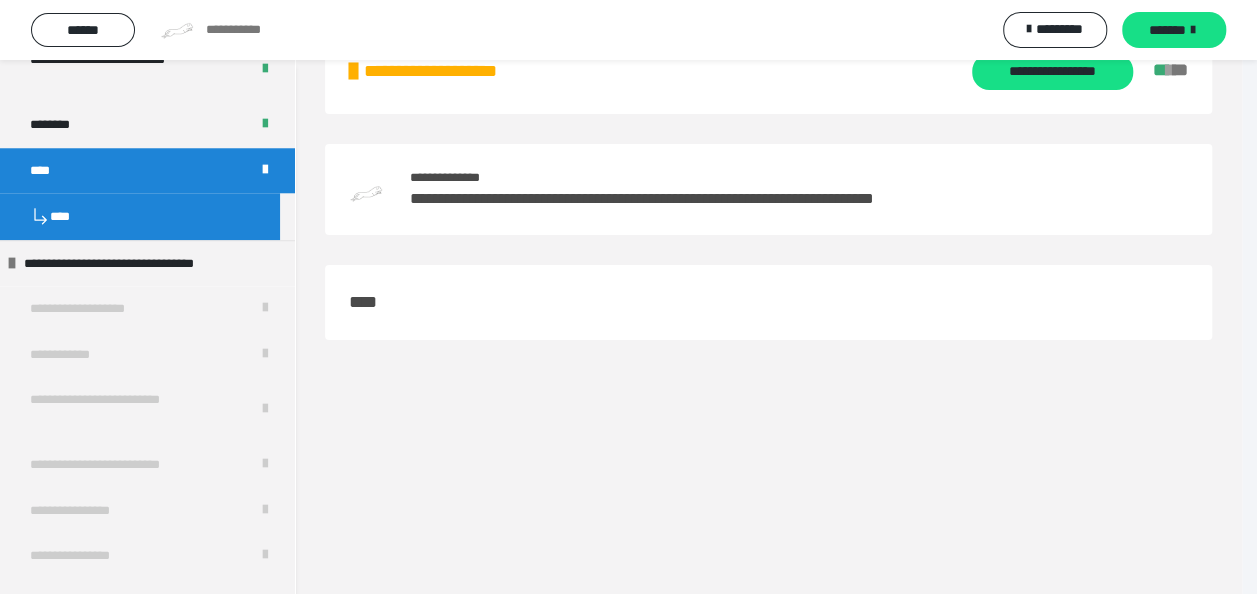 scroll, scrollTop: 60, scrollLeft: 0, axis: vertical 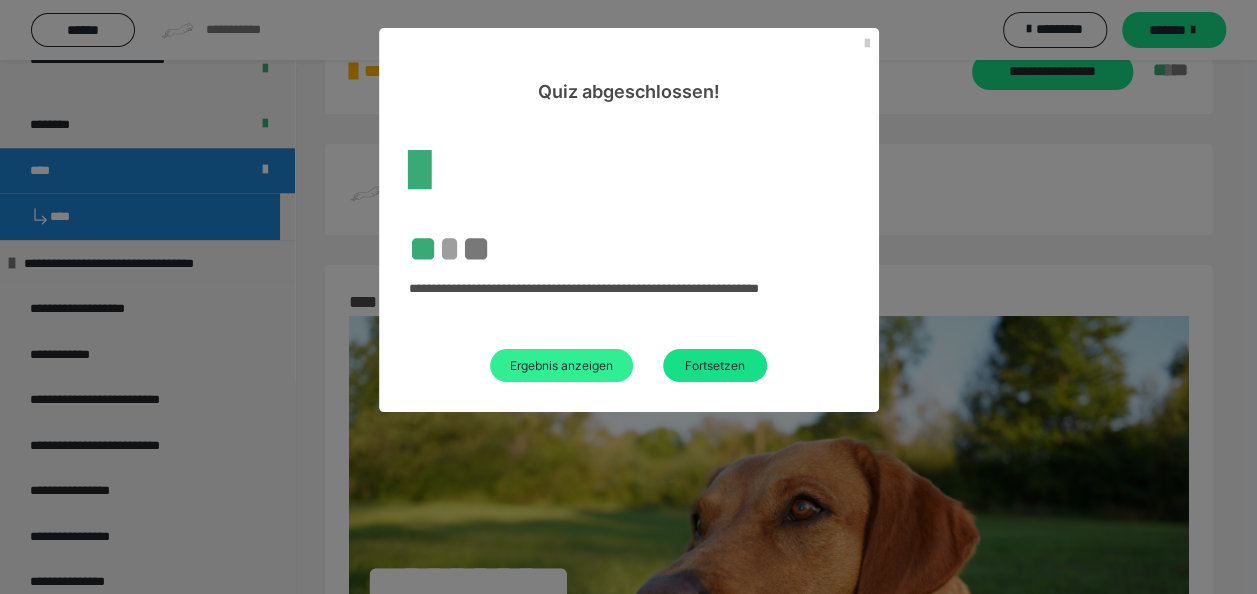 click on "Ergebnis anzeigen" at bounding box center (561, 365) 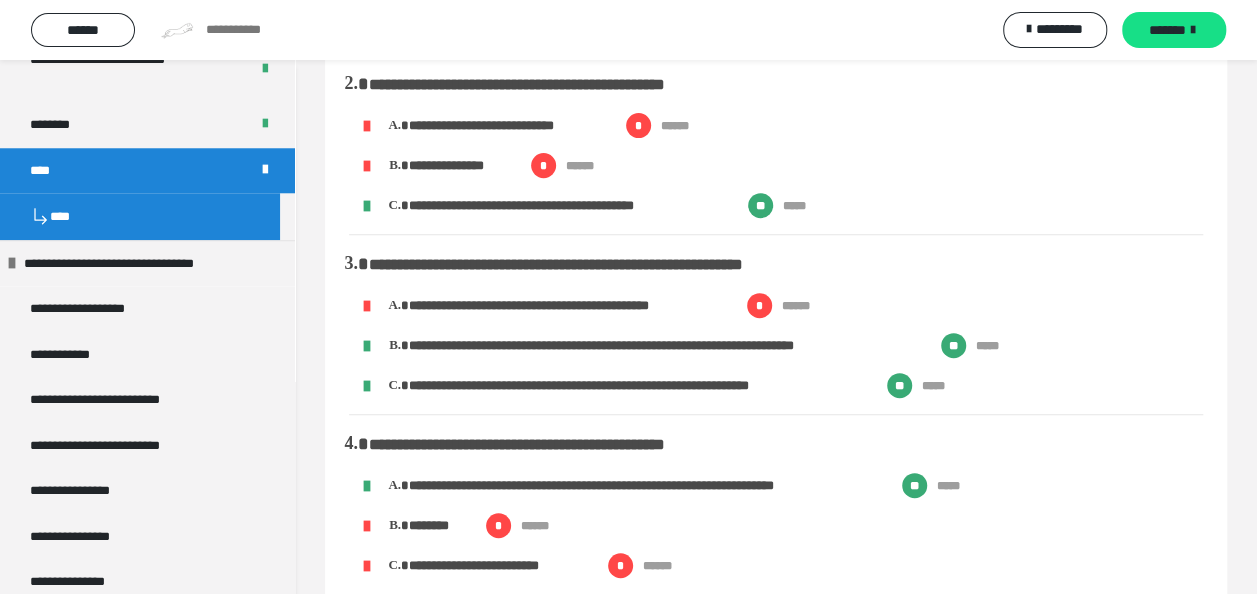 scroll, scrollTop: 309, scrollLeft: 0, axis: vertical 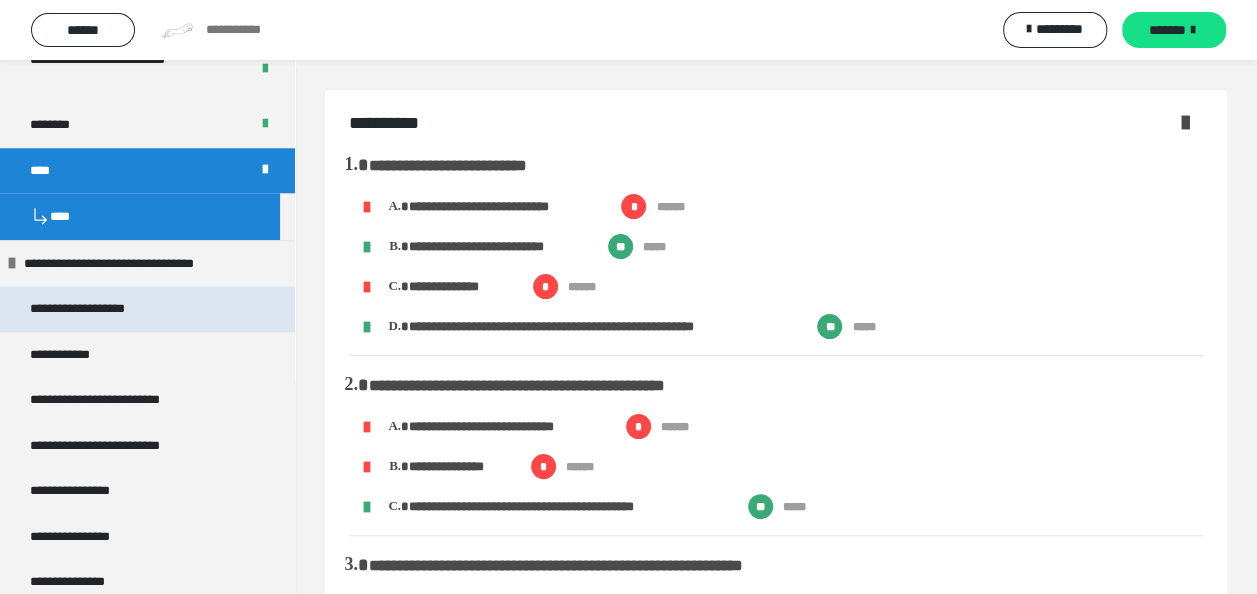 click on "**********" at bounding box center [99, 309] 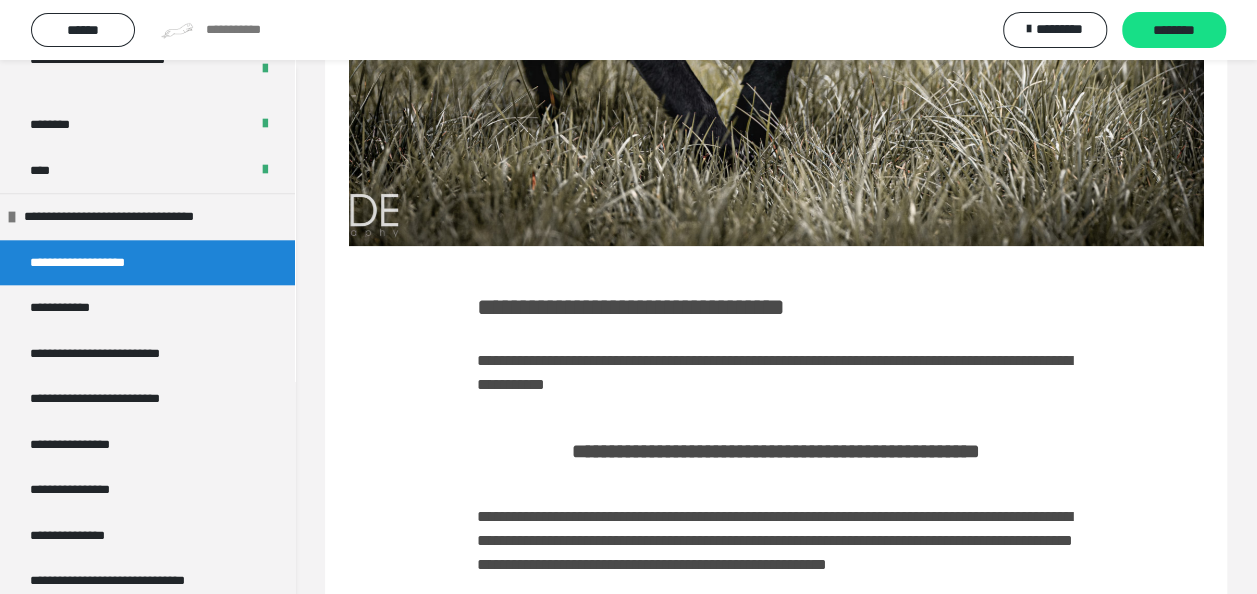 scroll, scrollTop: 526, scrollLeft: 0, axis: vertical 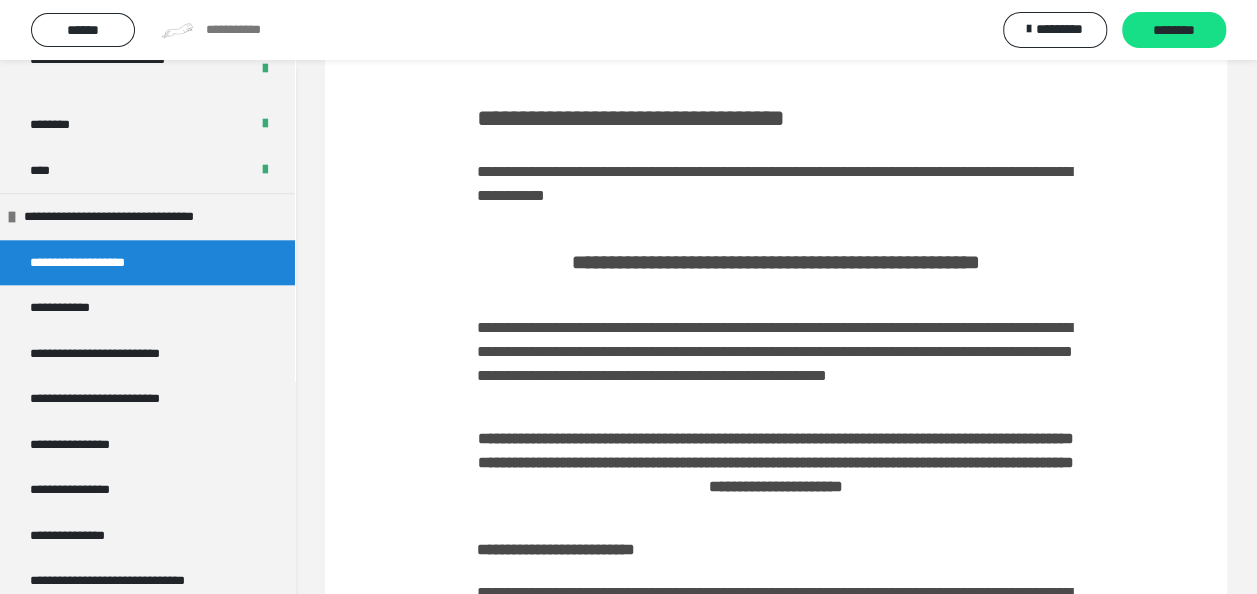 drag, startPoint x: 1248, startPoint y: 192, endPoint x: 1264, endPoint y: 190, distance: 16.124516 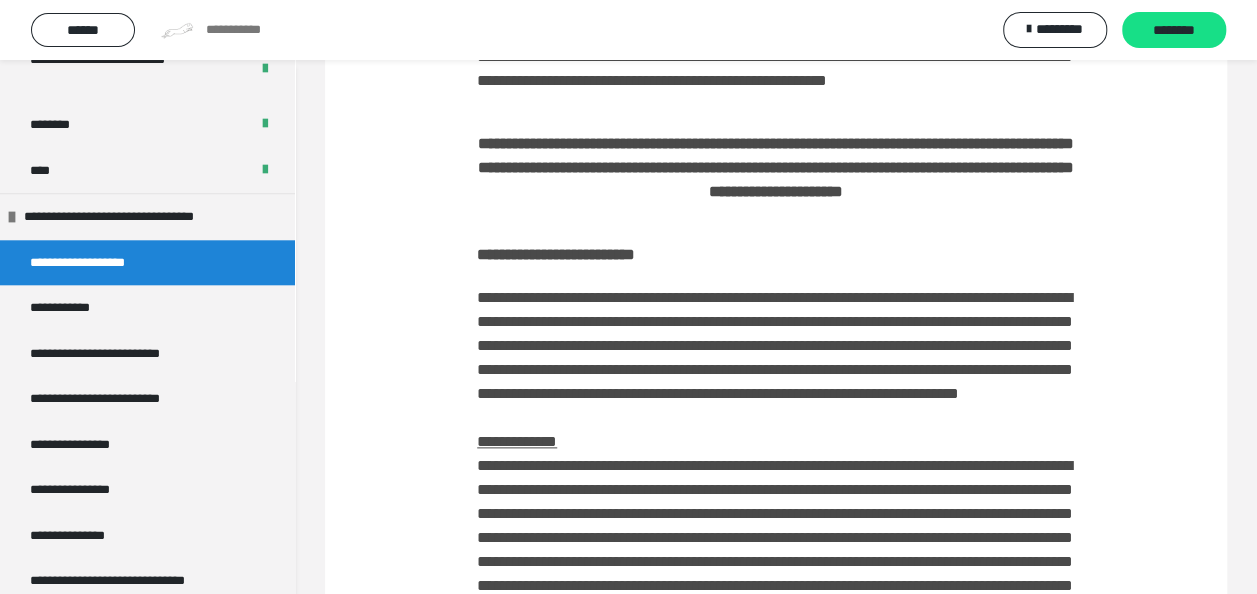 scroll, scrollTop: 982, scrollLeft: 0, axis: vertical 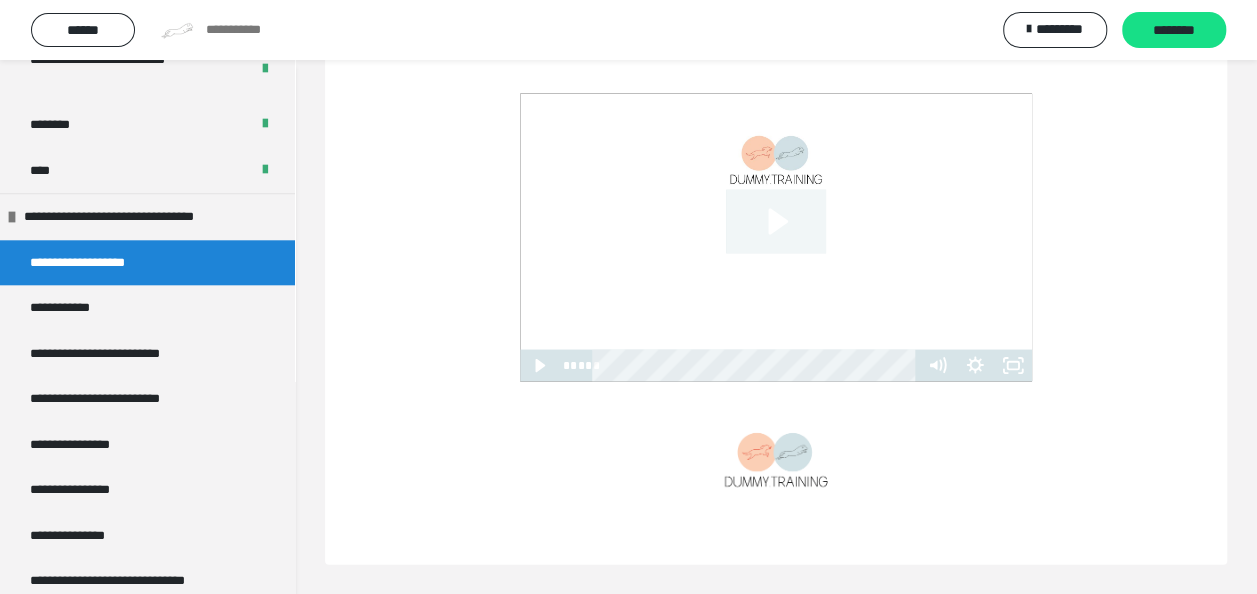 click 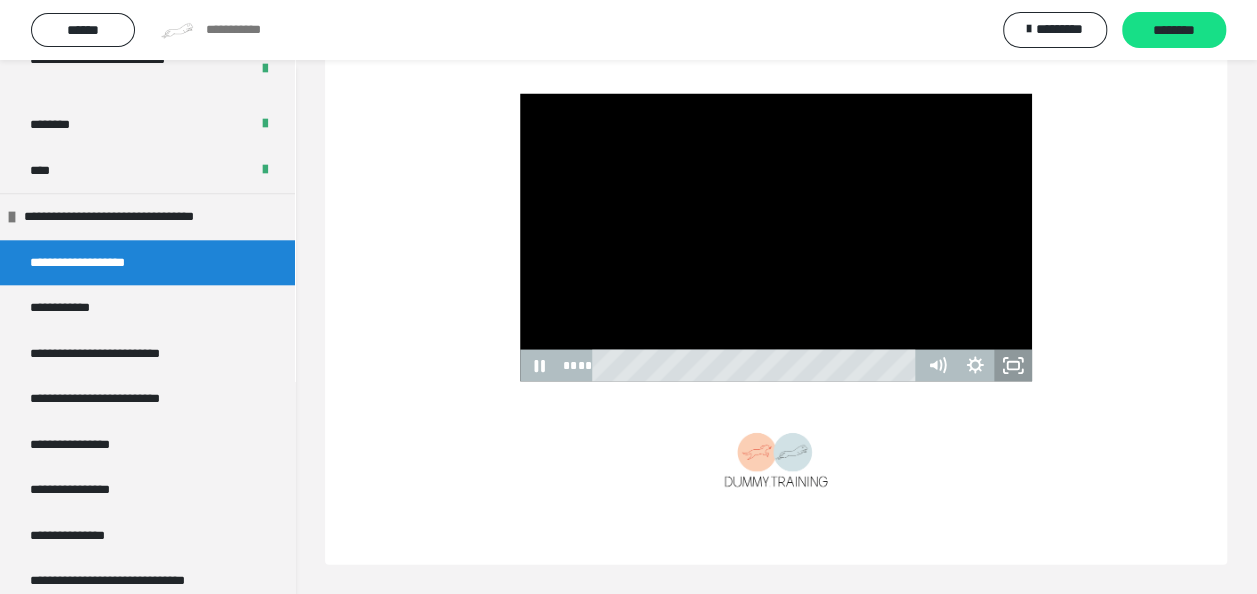 click 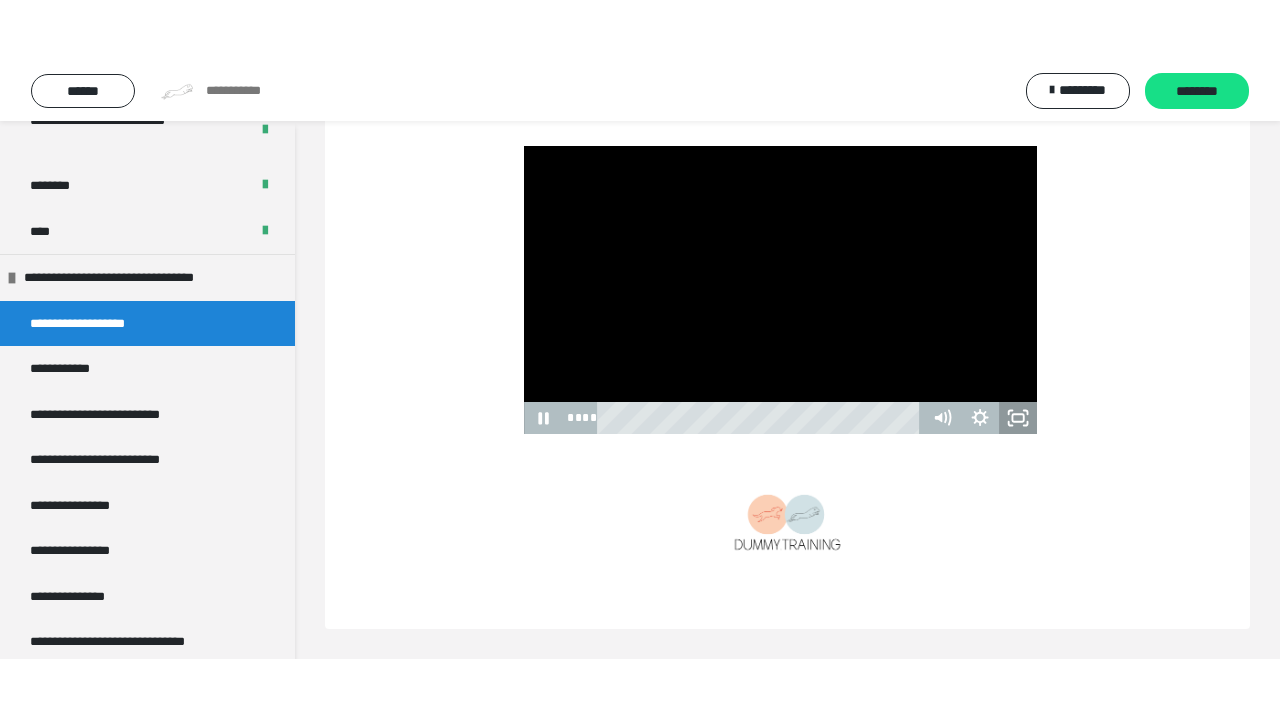 scroll, scrollTop: 1901, scrollLeft: 0, axis: vertical 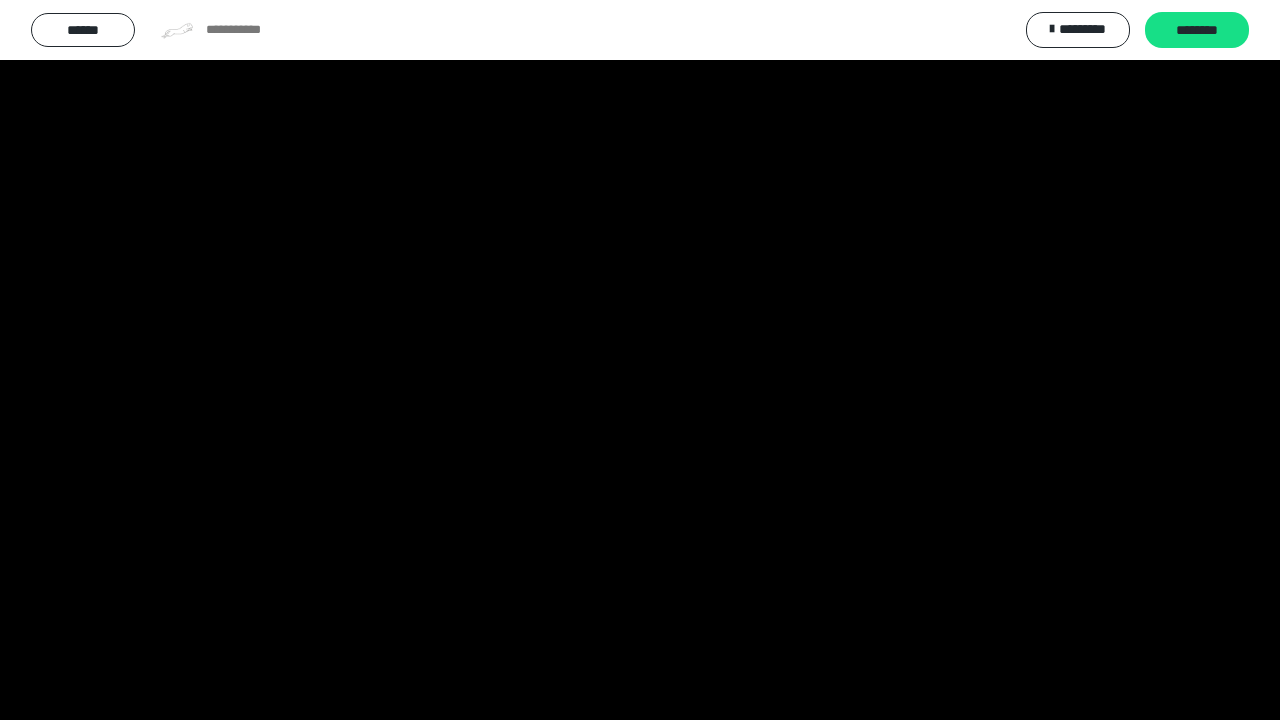 type 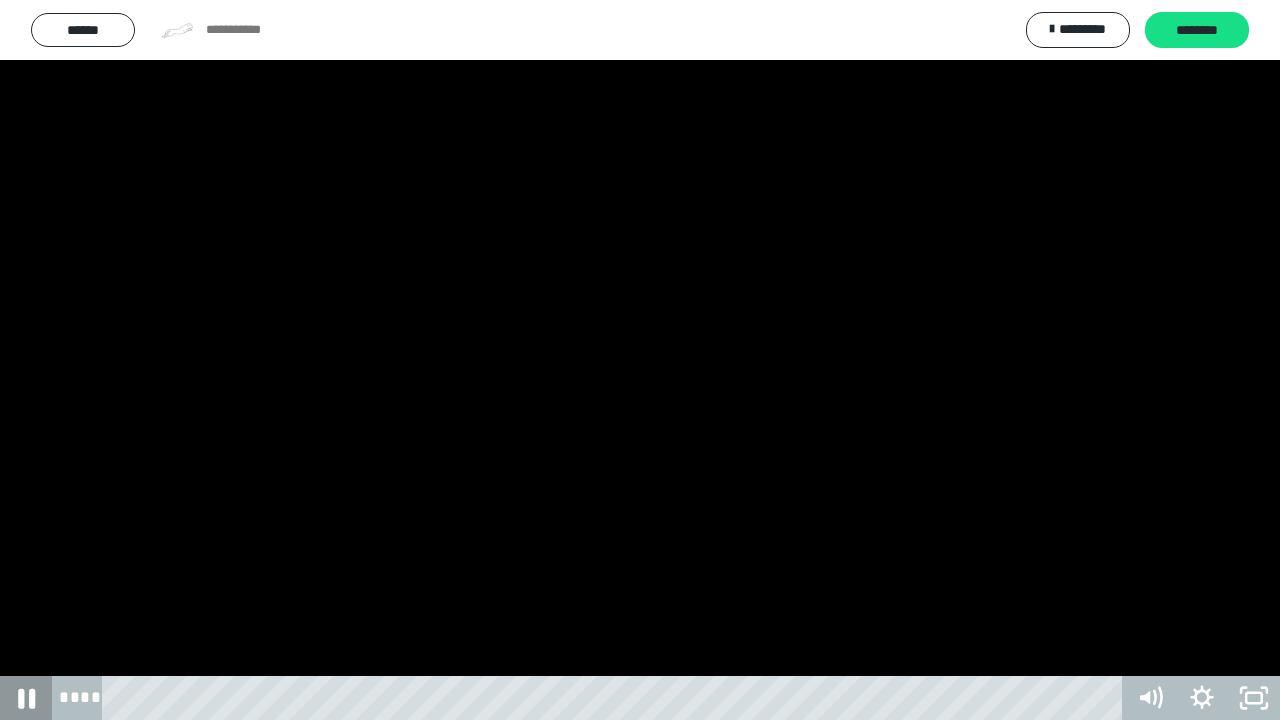 click 